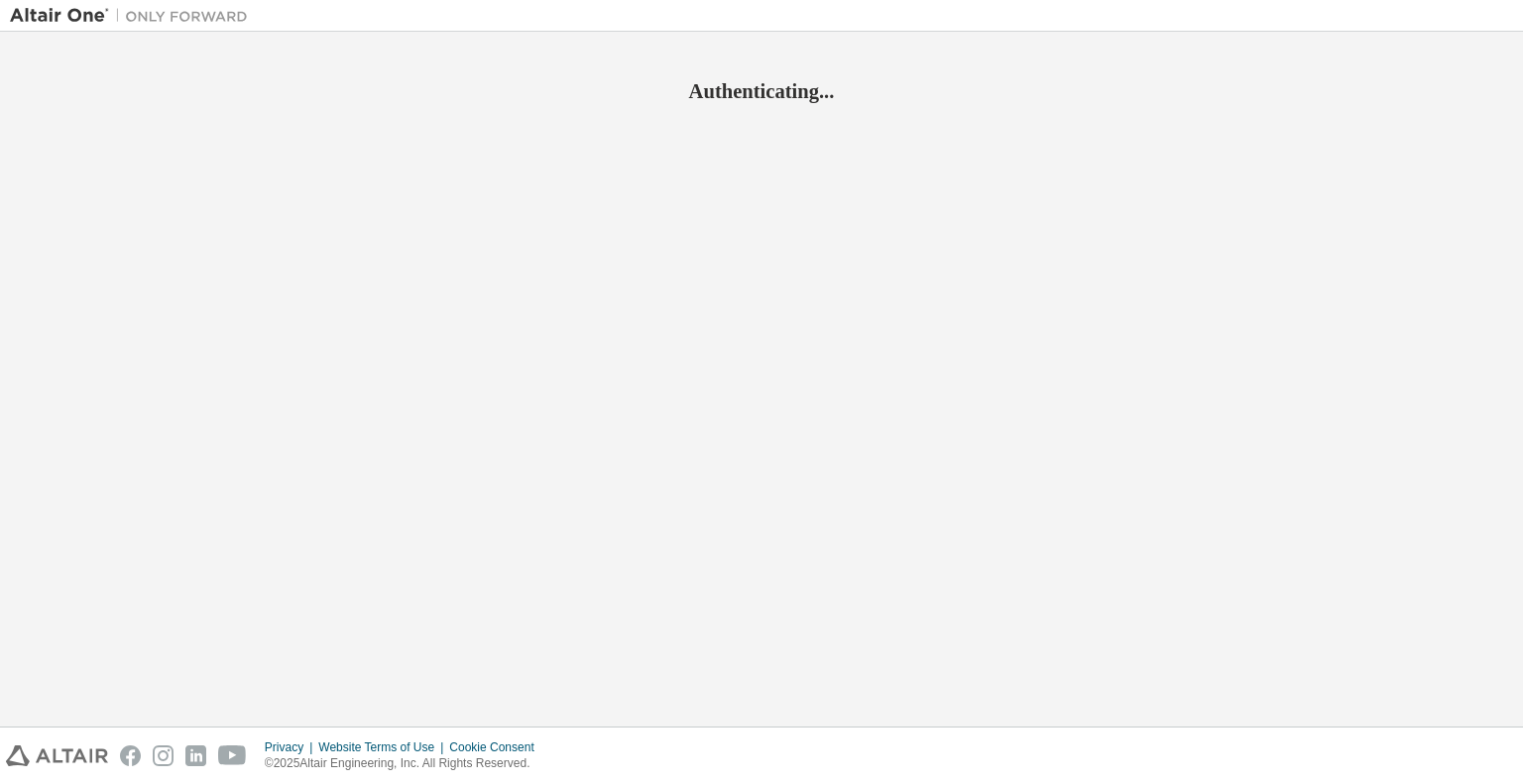 scroll, scrollTop: 0, scrollLeft: 0, axis: both 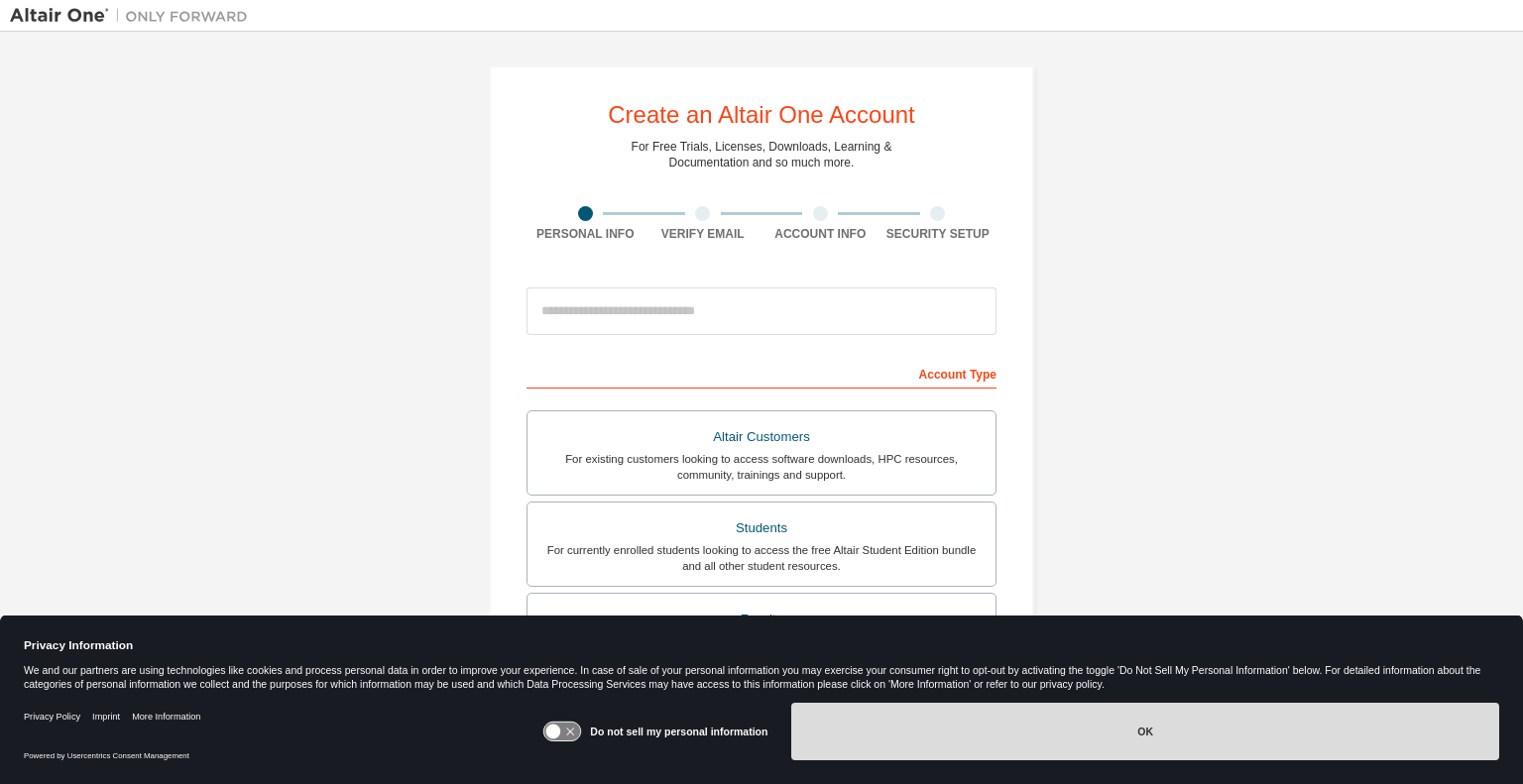 click on "OK" at bounding box center (1145, 731) 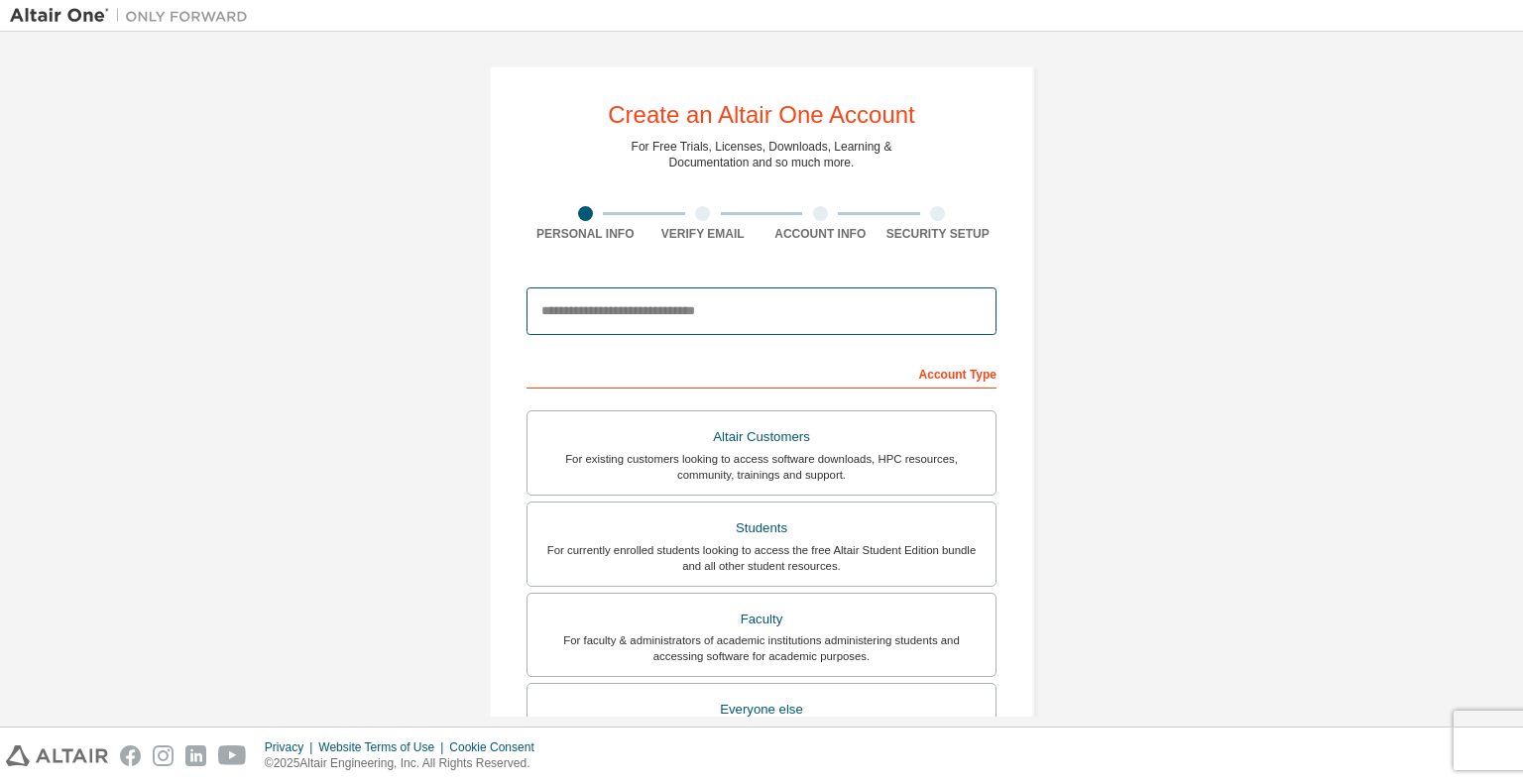 click at bounding box center [762, 311] 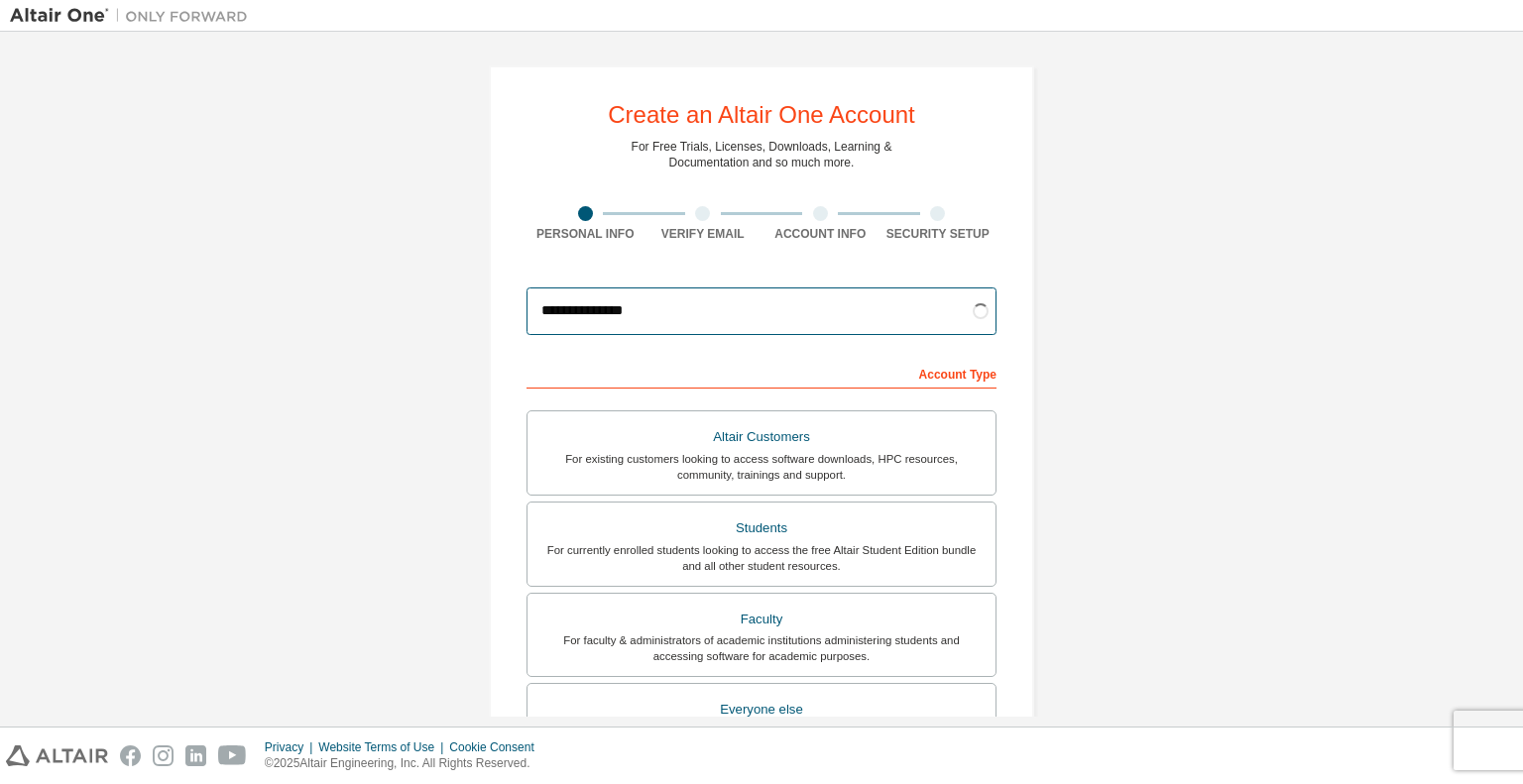 type on "**********" 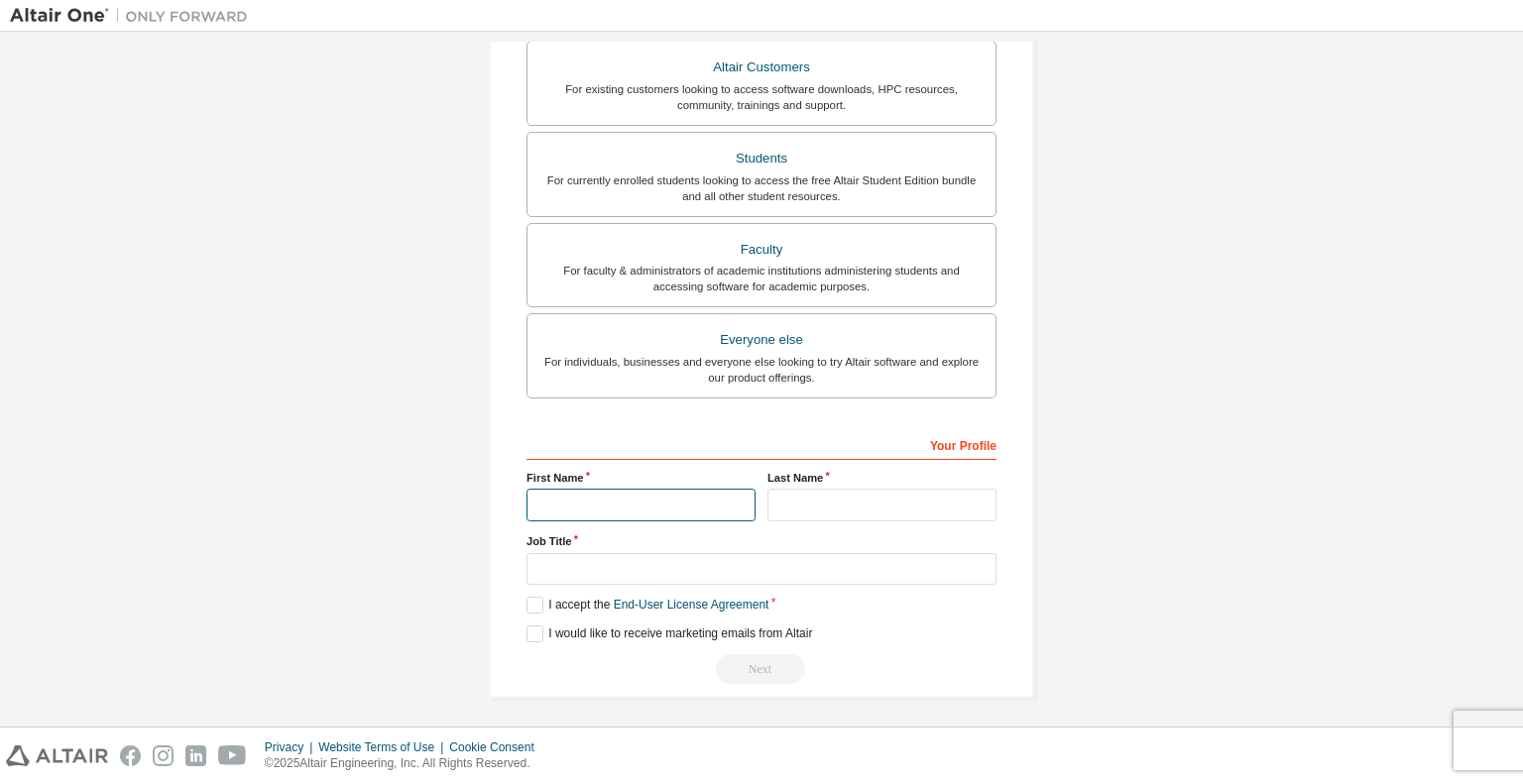 scroll, scrollTop: 432, scrollLeft: 0, axis: vertical 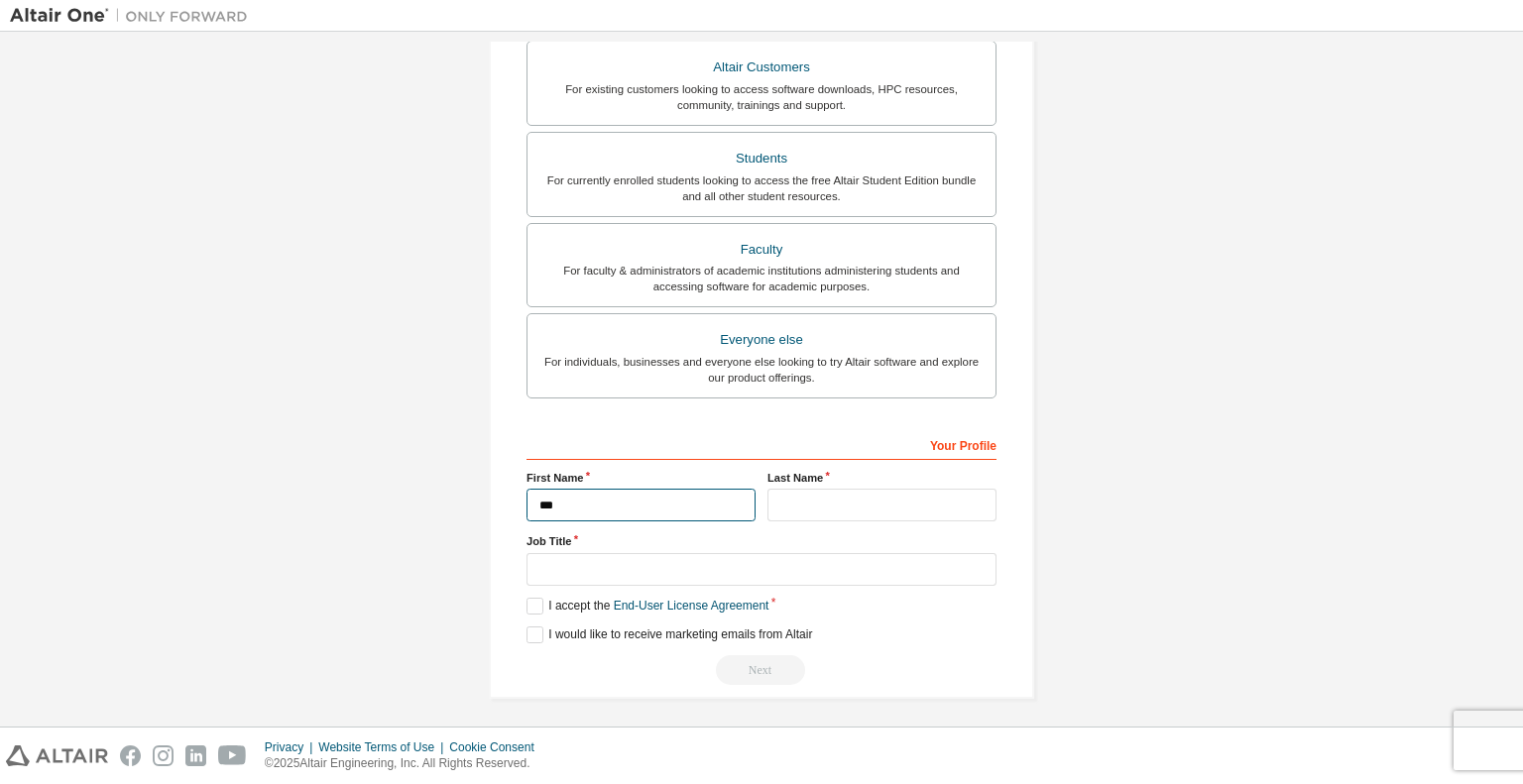 type on "***" 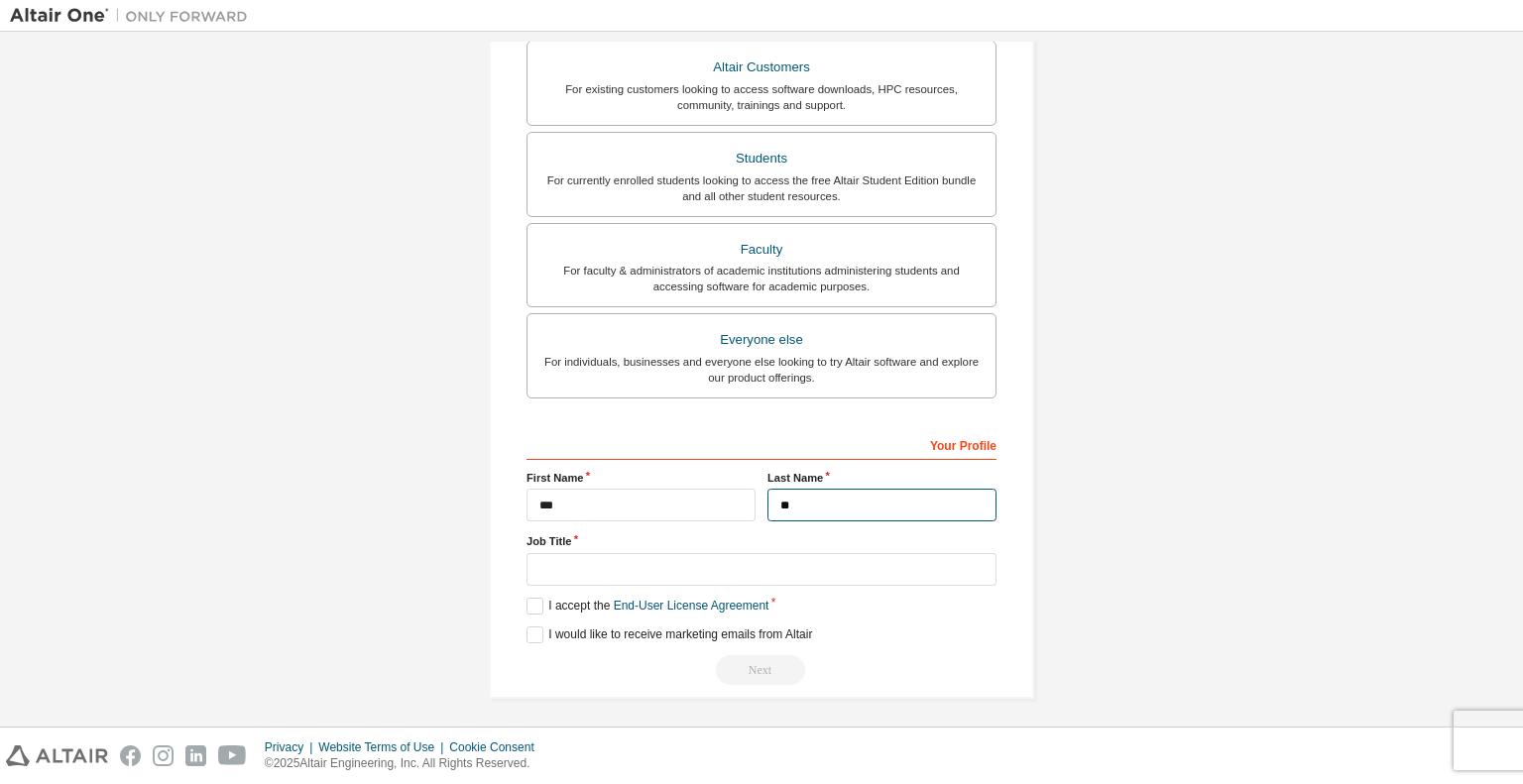 type on "**" 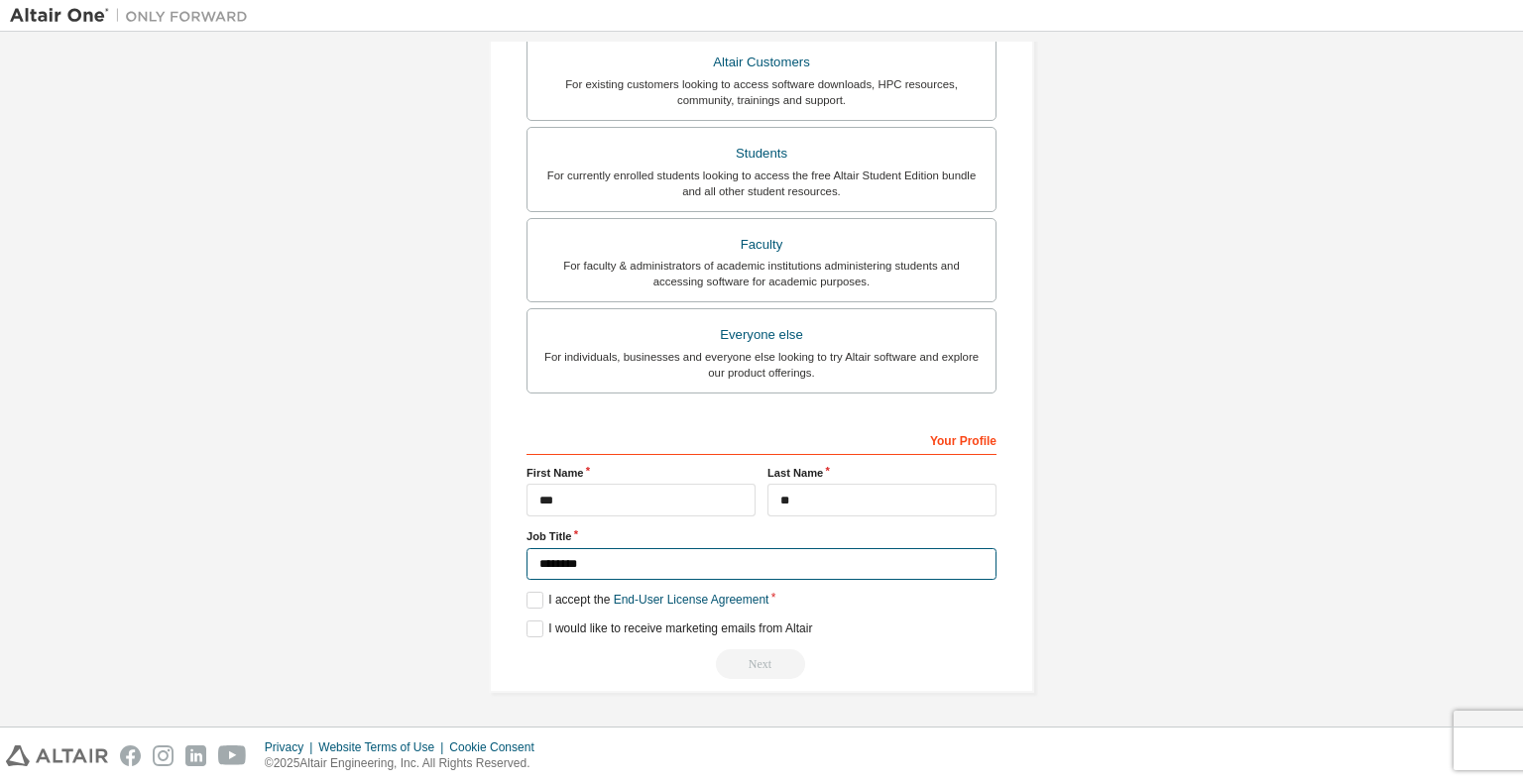 scroll, scrollTop: 370, scrollLeft: 0, axis: vertical 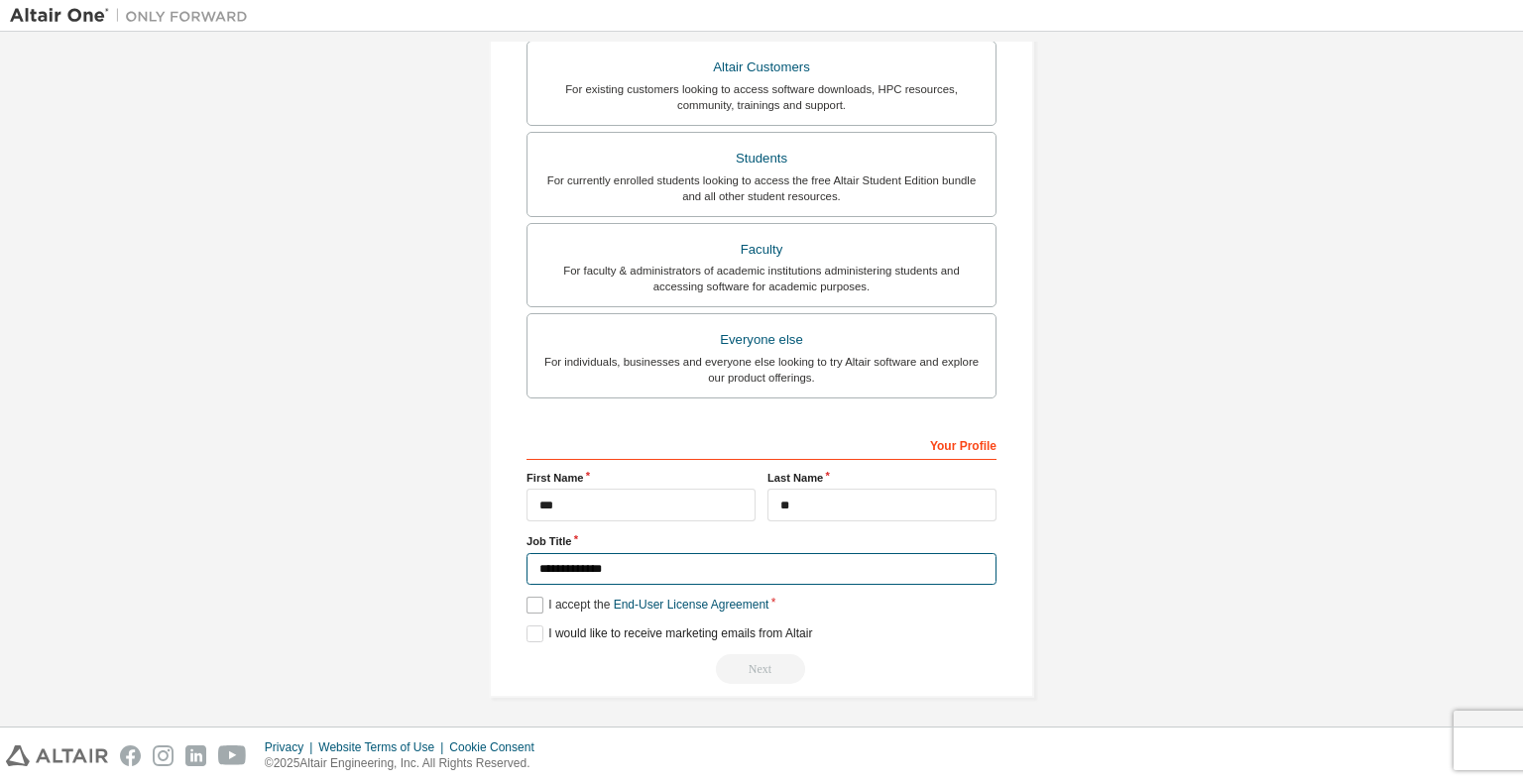 type on "**********" 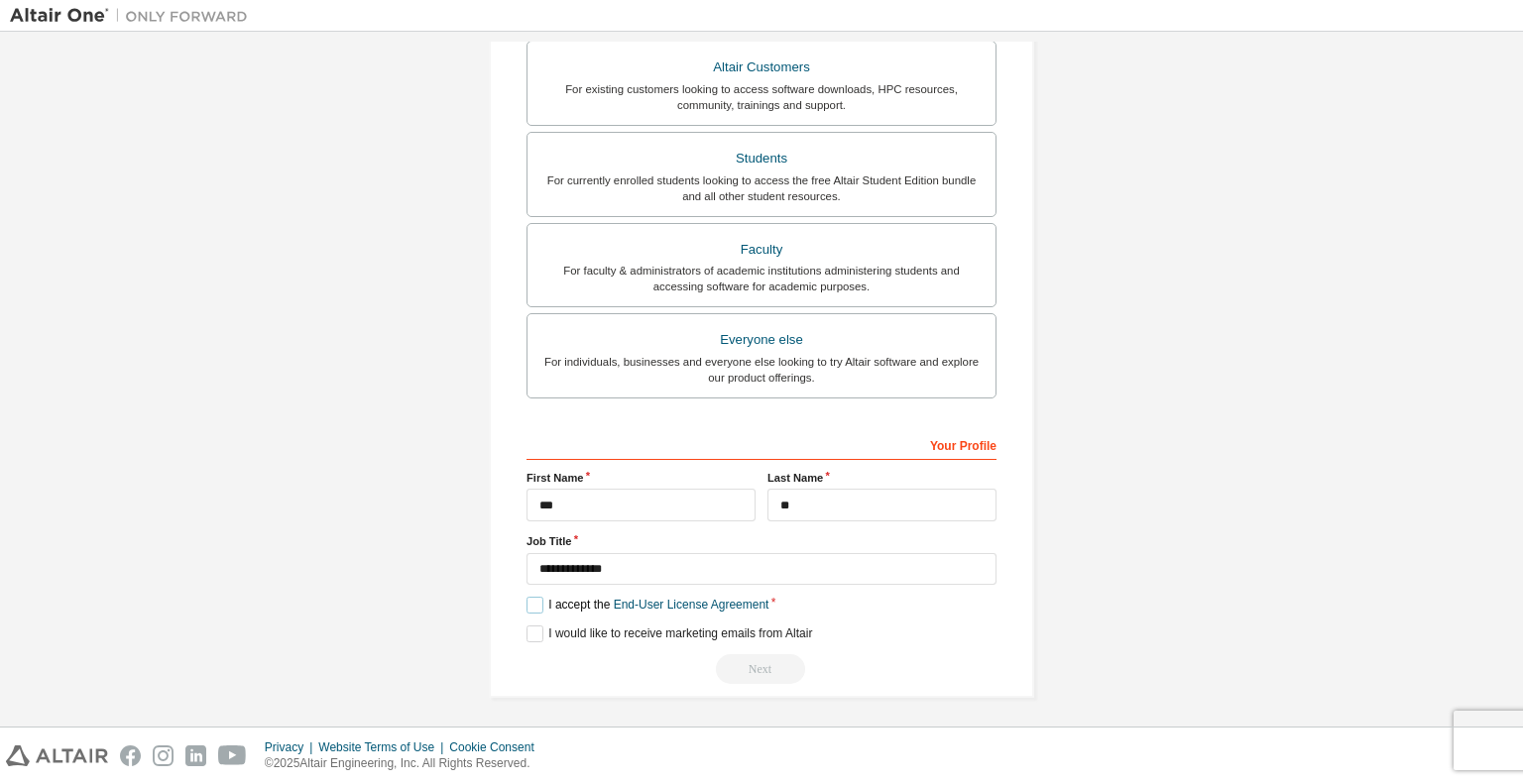 click on "I accept the    End-User License Agreement" at bounding box center [647, 605] 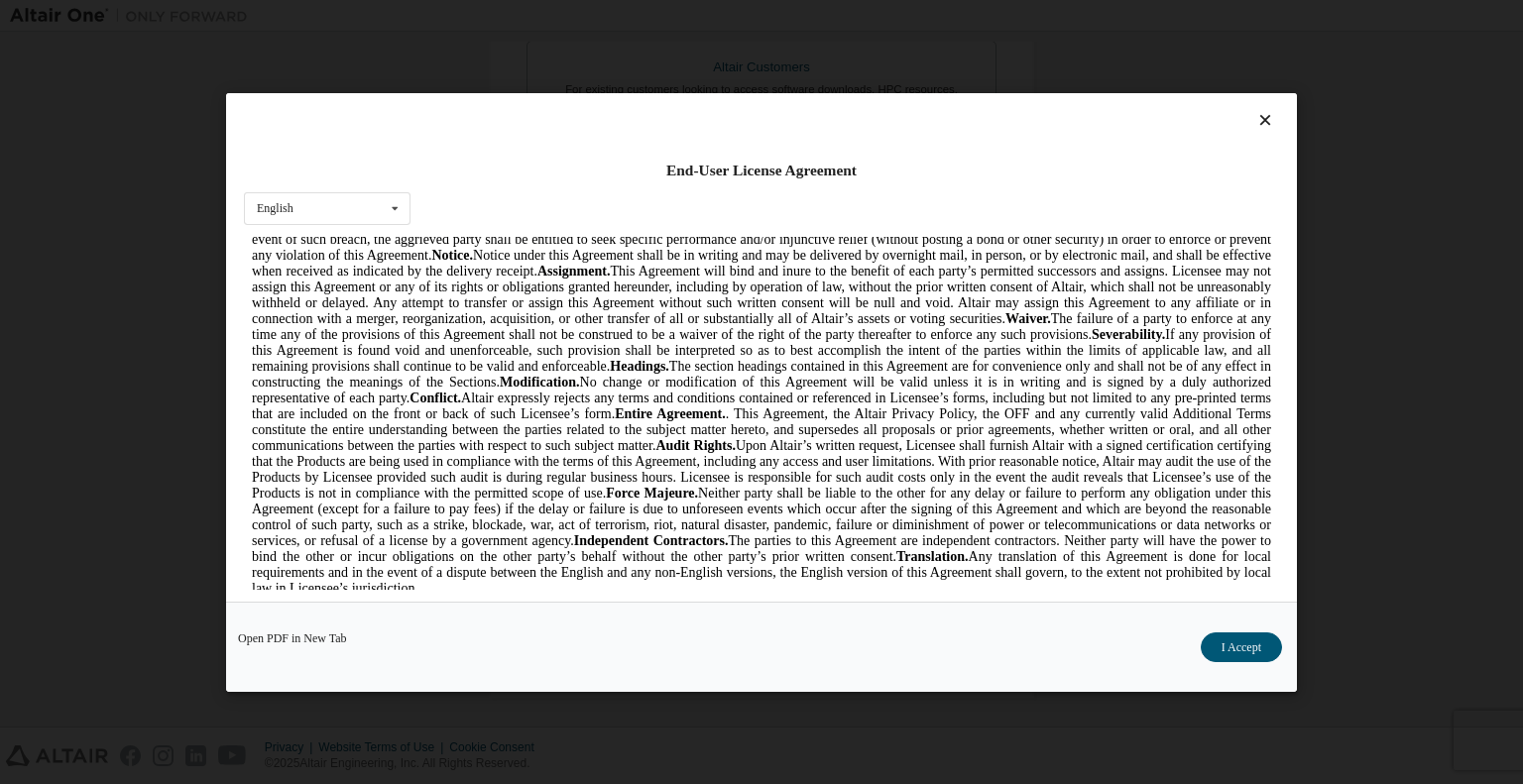 scroll, scrollTop: 5538, scrollLeft: 0, axis: vertical 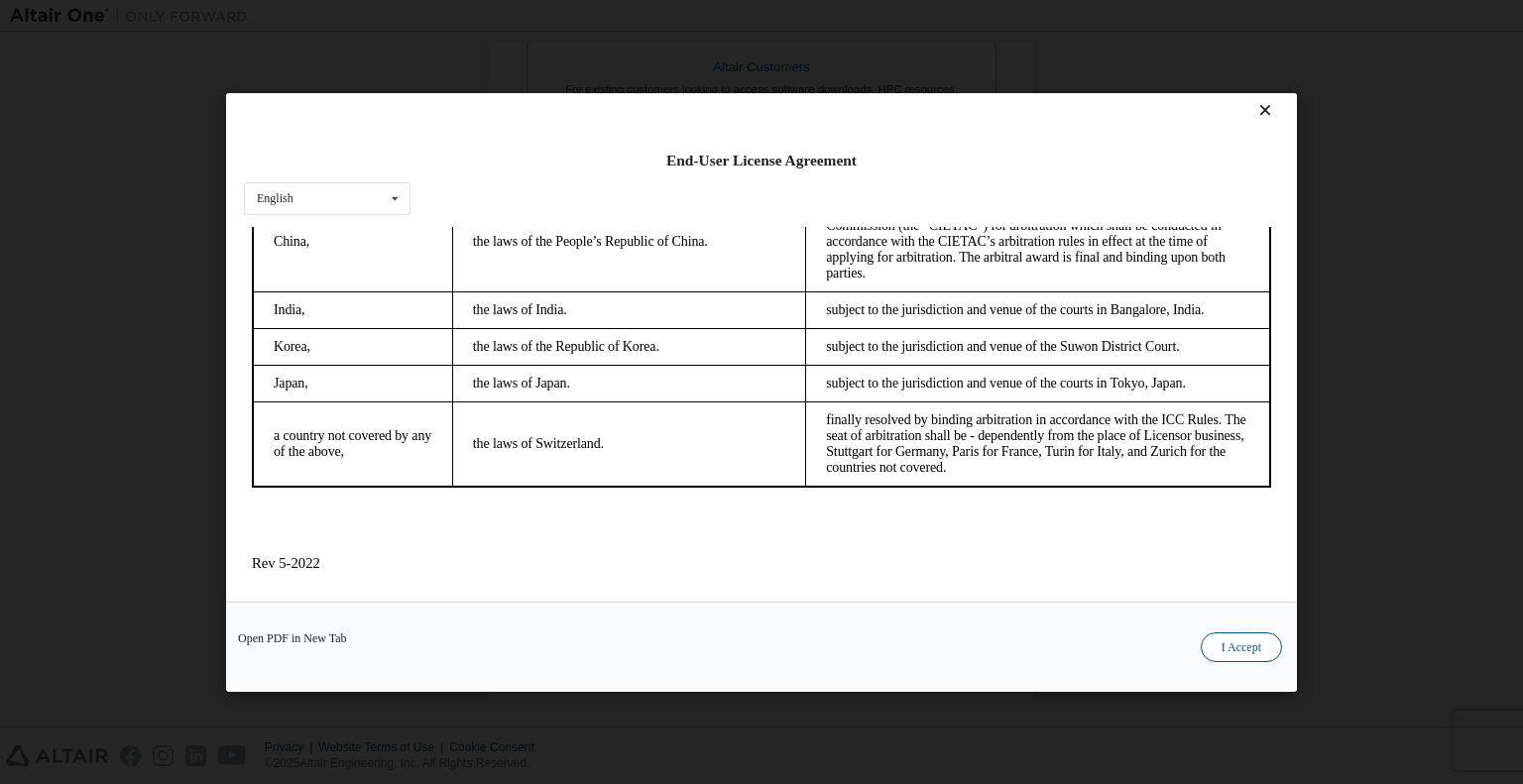 click on "I Accept" at bounding box center (1241, 646) 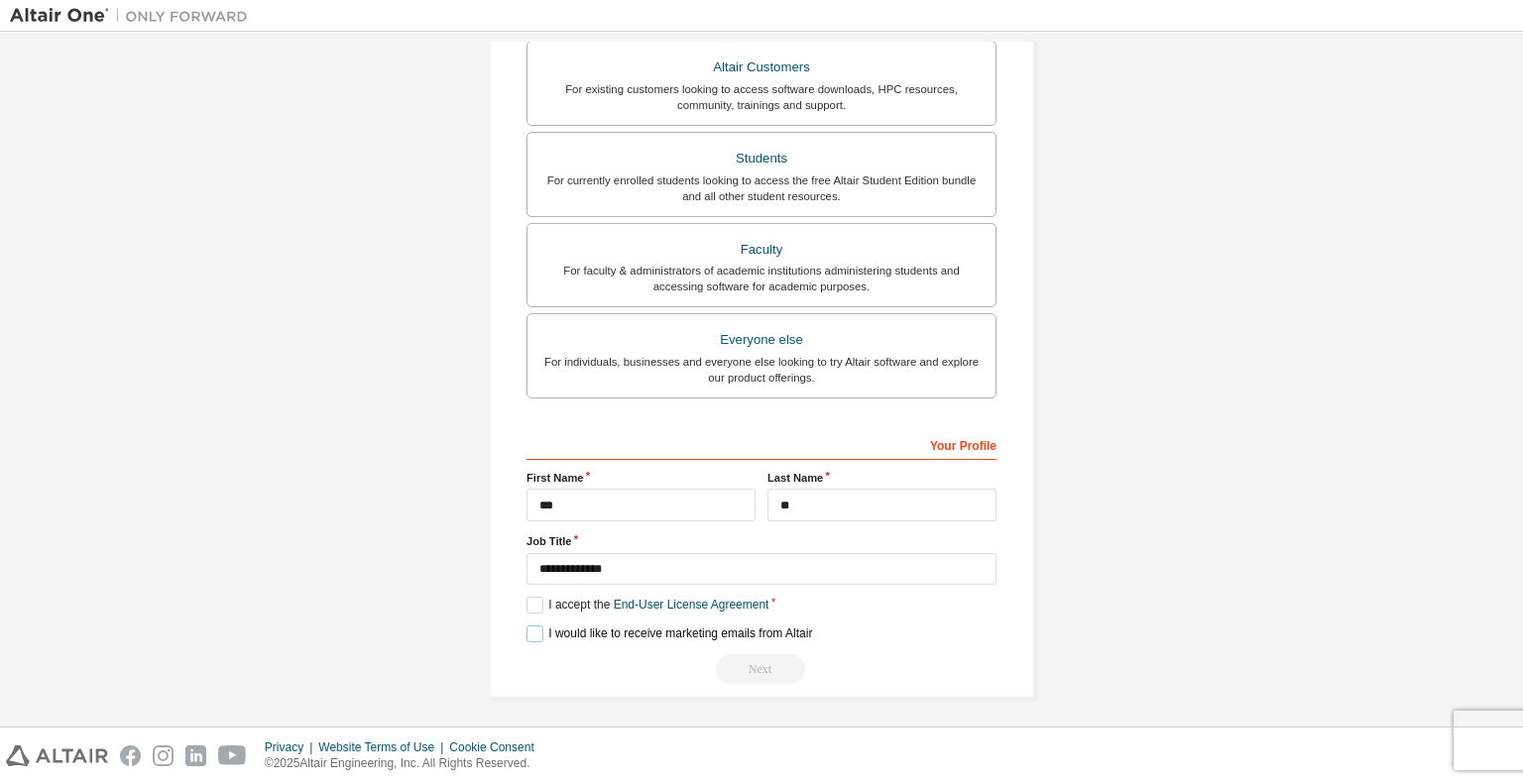drag, startPoint x: 559, startPoint y: 625, endPoint x: 592, endPoint y: 651, distance: 42.0119 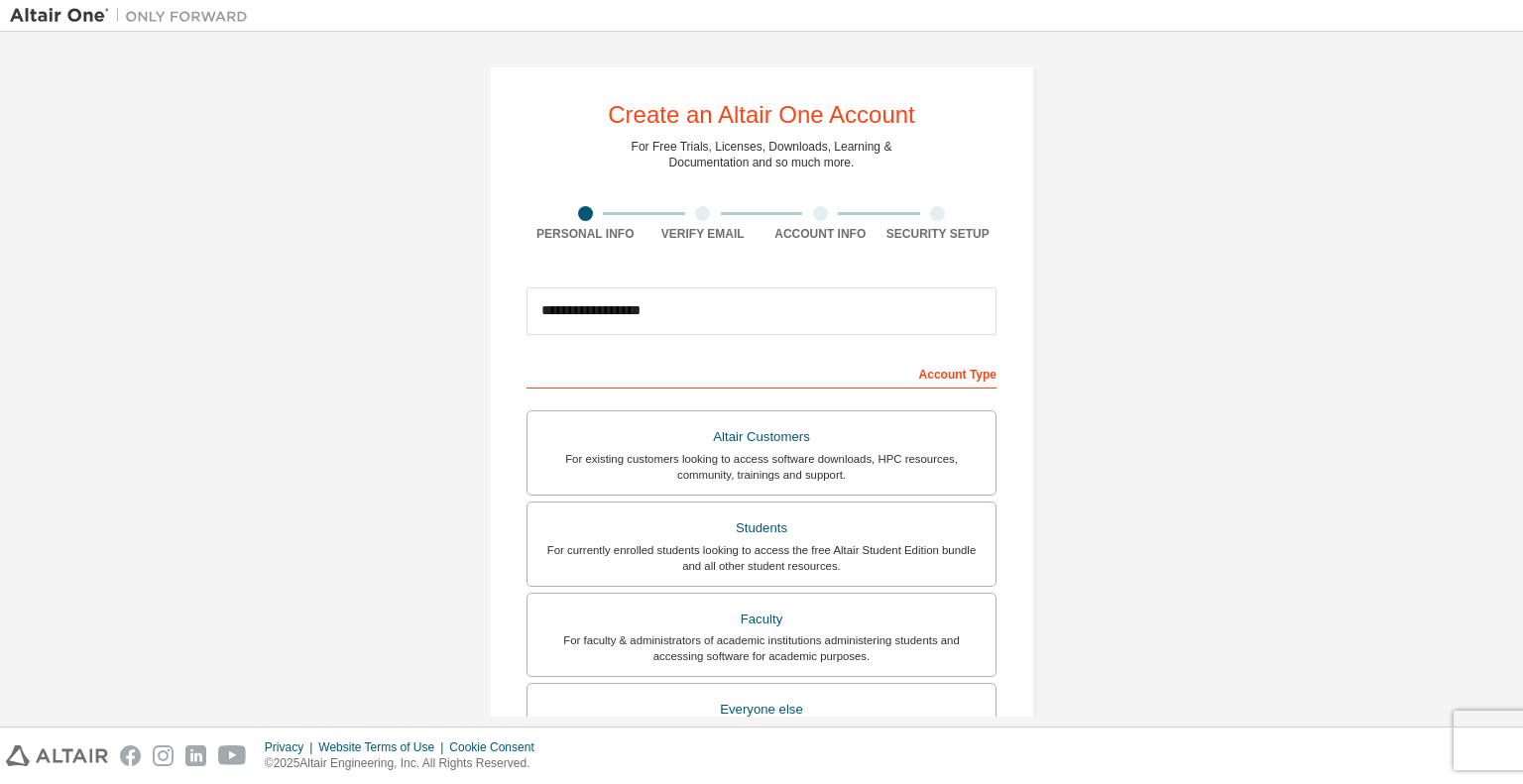click on "For existing customers looking to access software downloads, HPC resources, community, trainings and support." at bounding box center (762, 467) 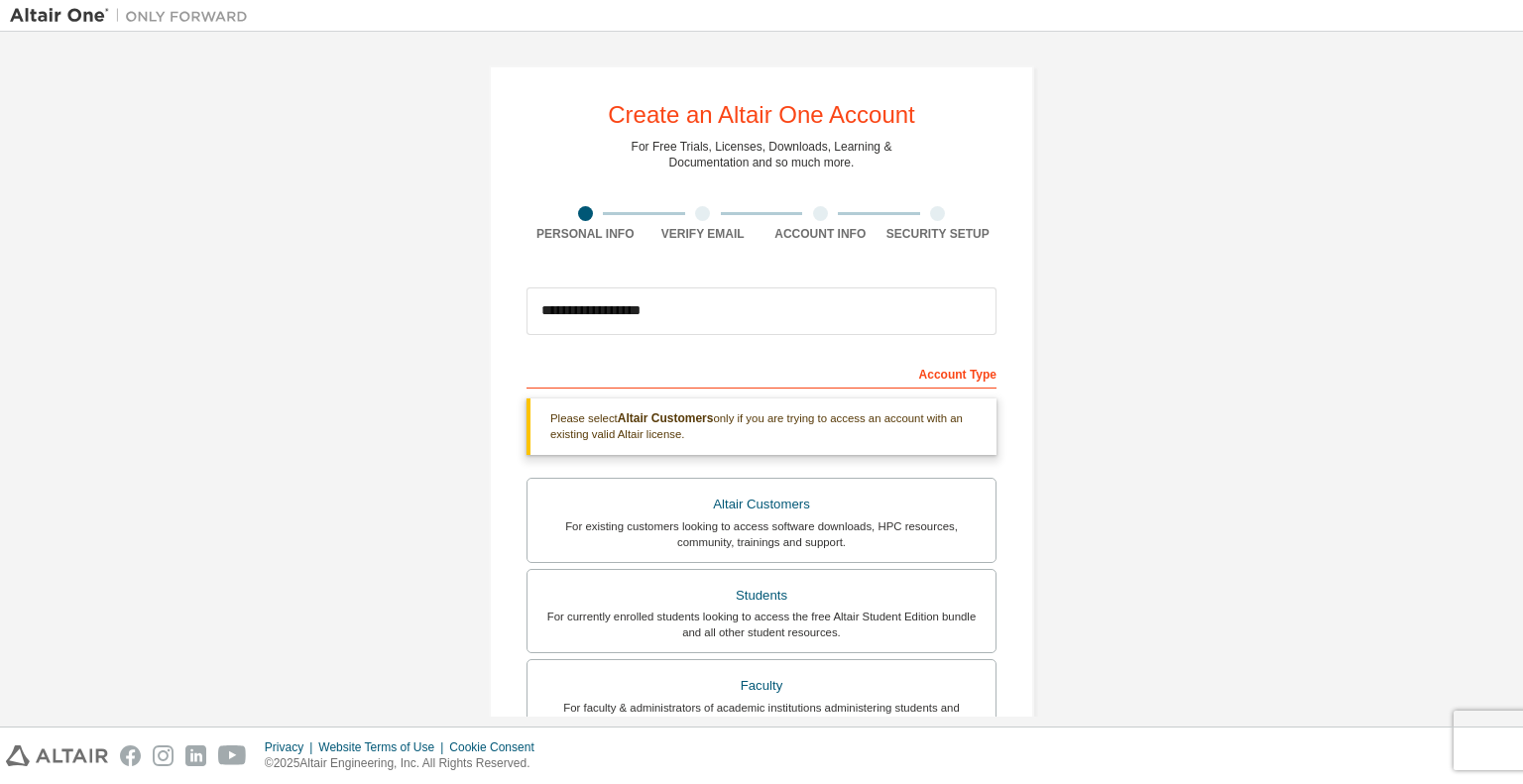scroll, scrollTop: 438, scrollLeft: 0, axis: vertical 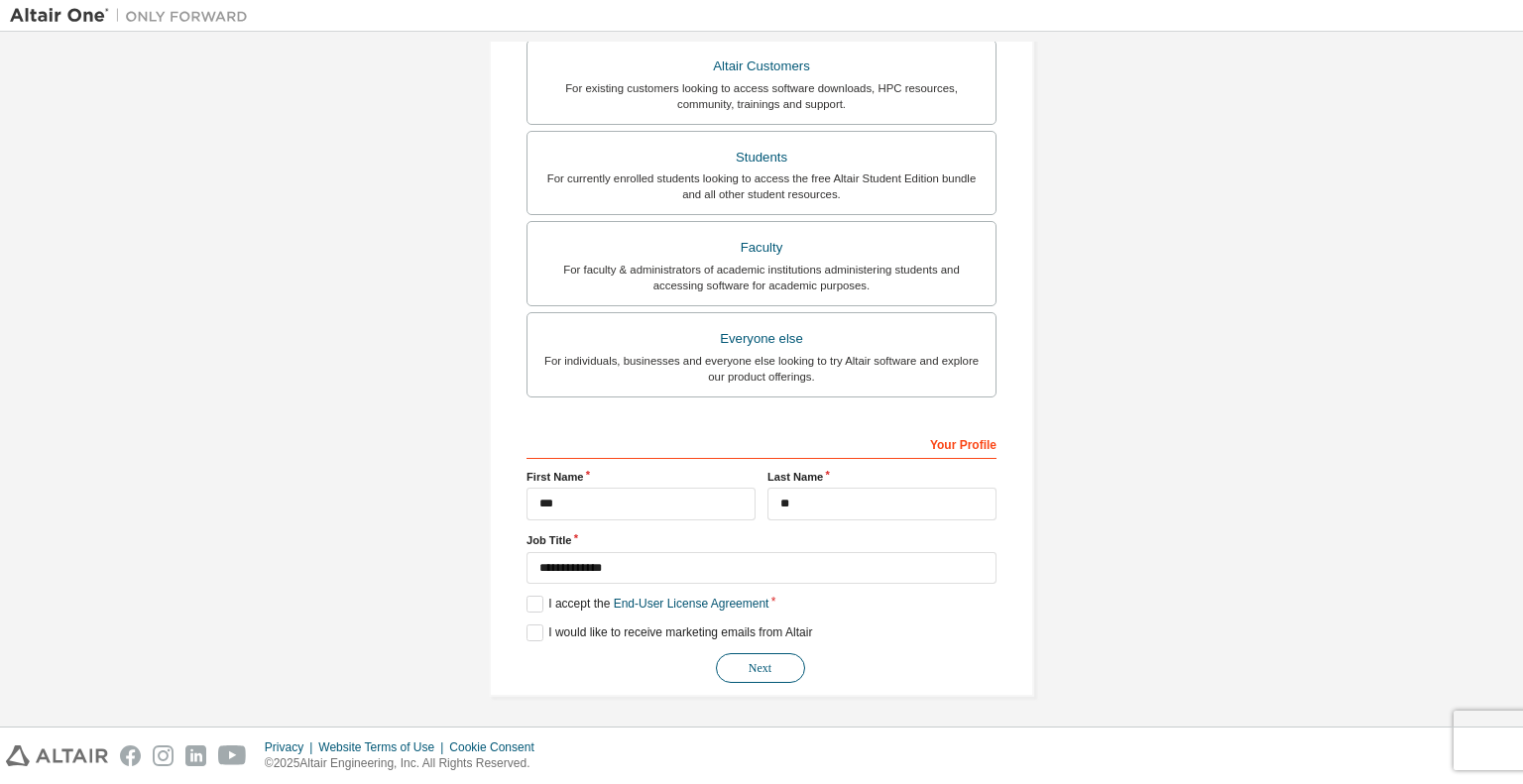 click on "Next" at bounding box center (761, 668) 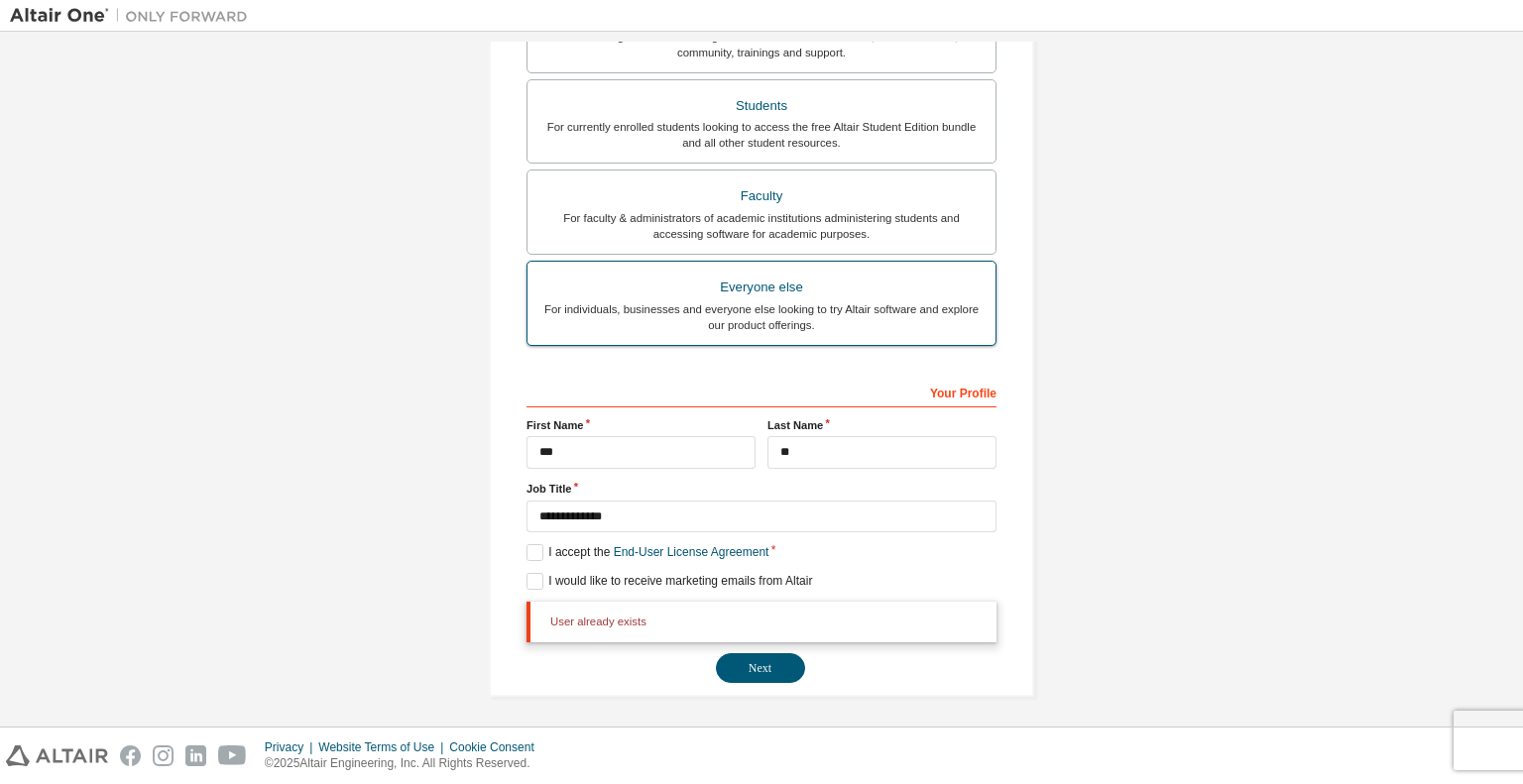scroll, scrollTop: 0, scrollLeft: 0, axis: both 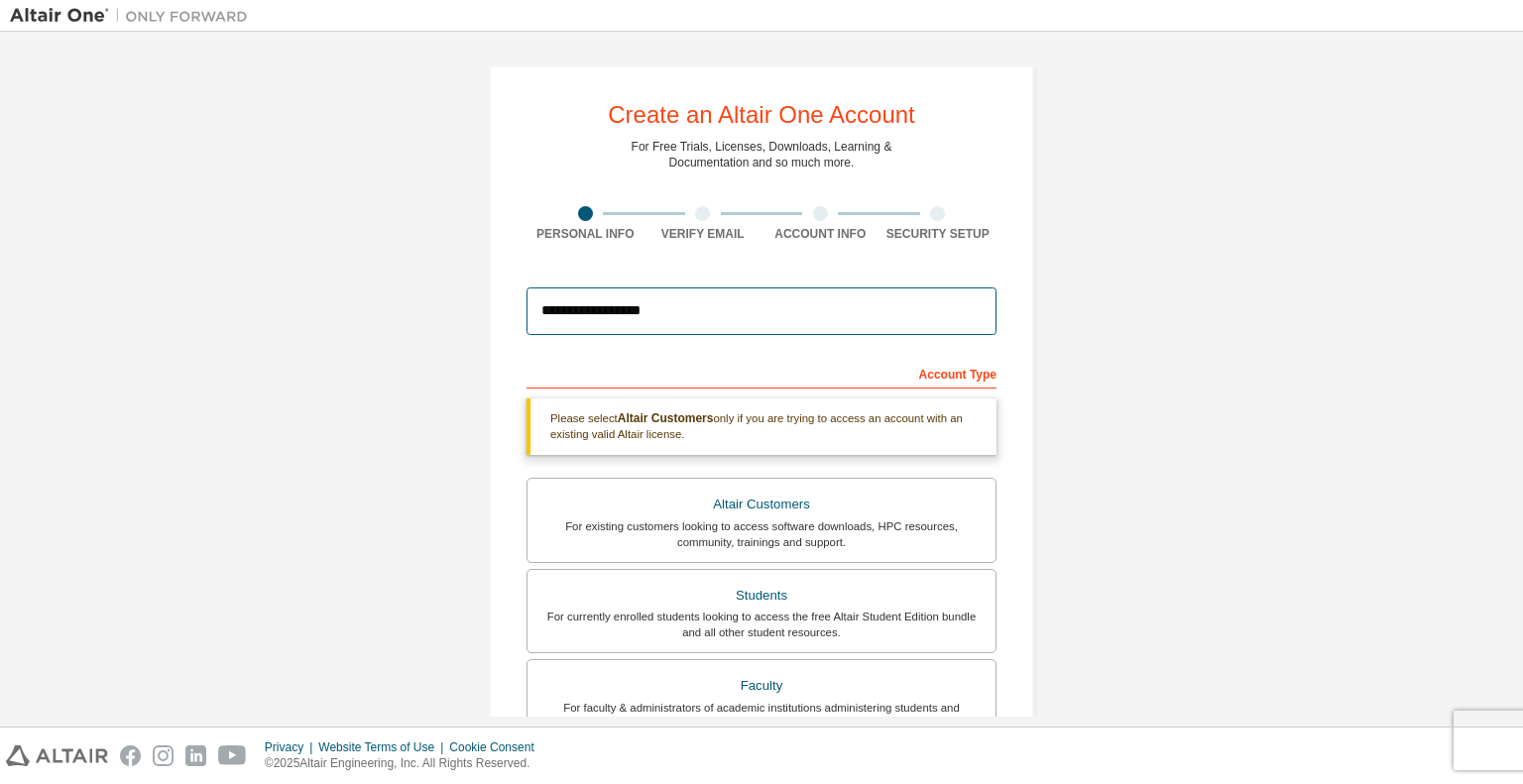 click on "**********" at bounding box center (762, 311) 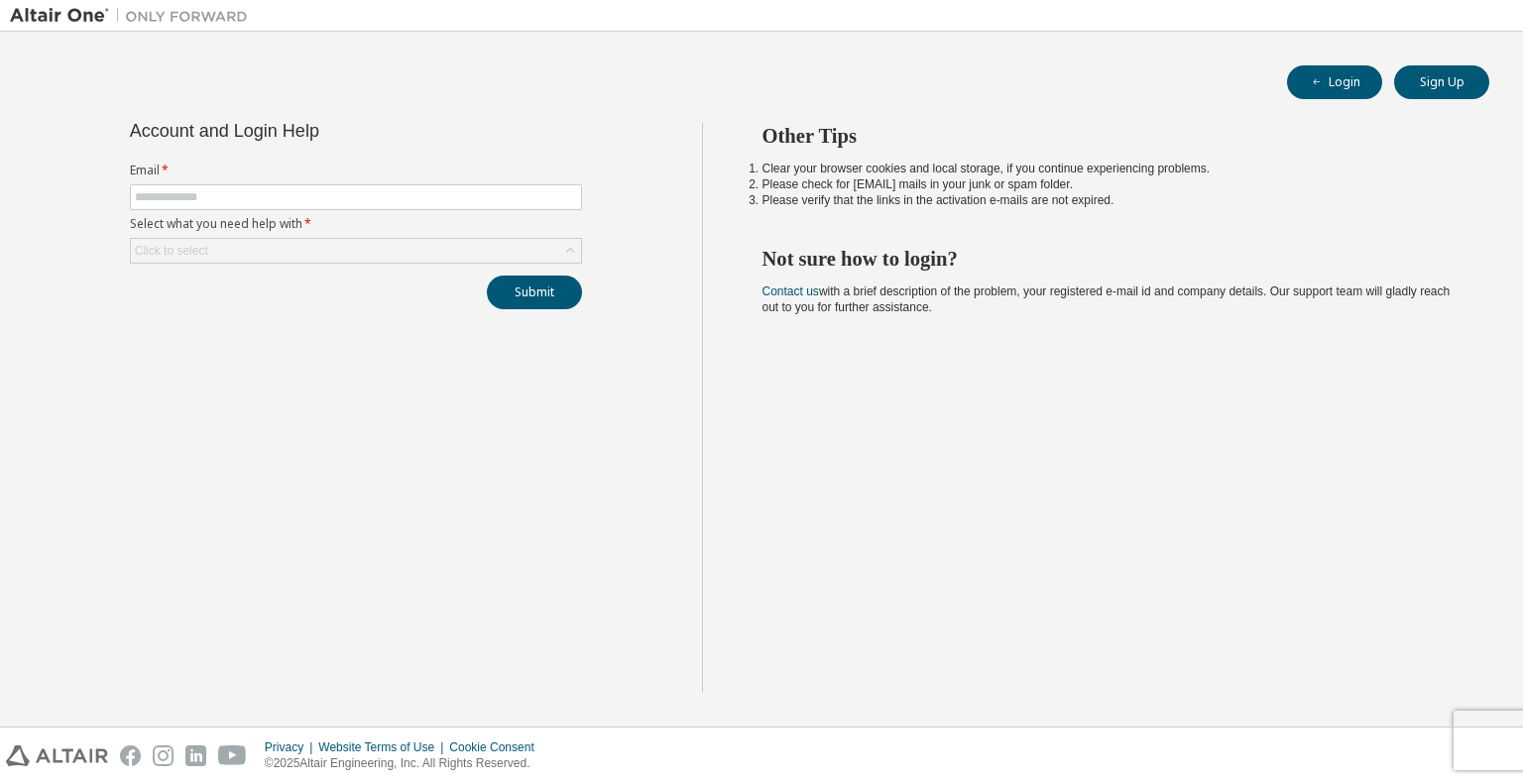 scroll, scrollTop: 0, scrollLeft: 0, axis: both 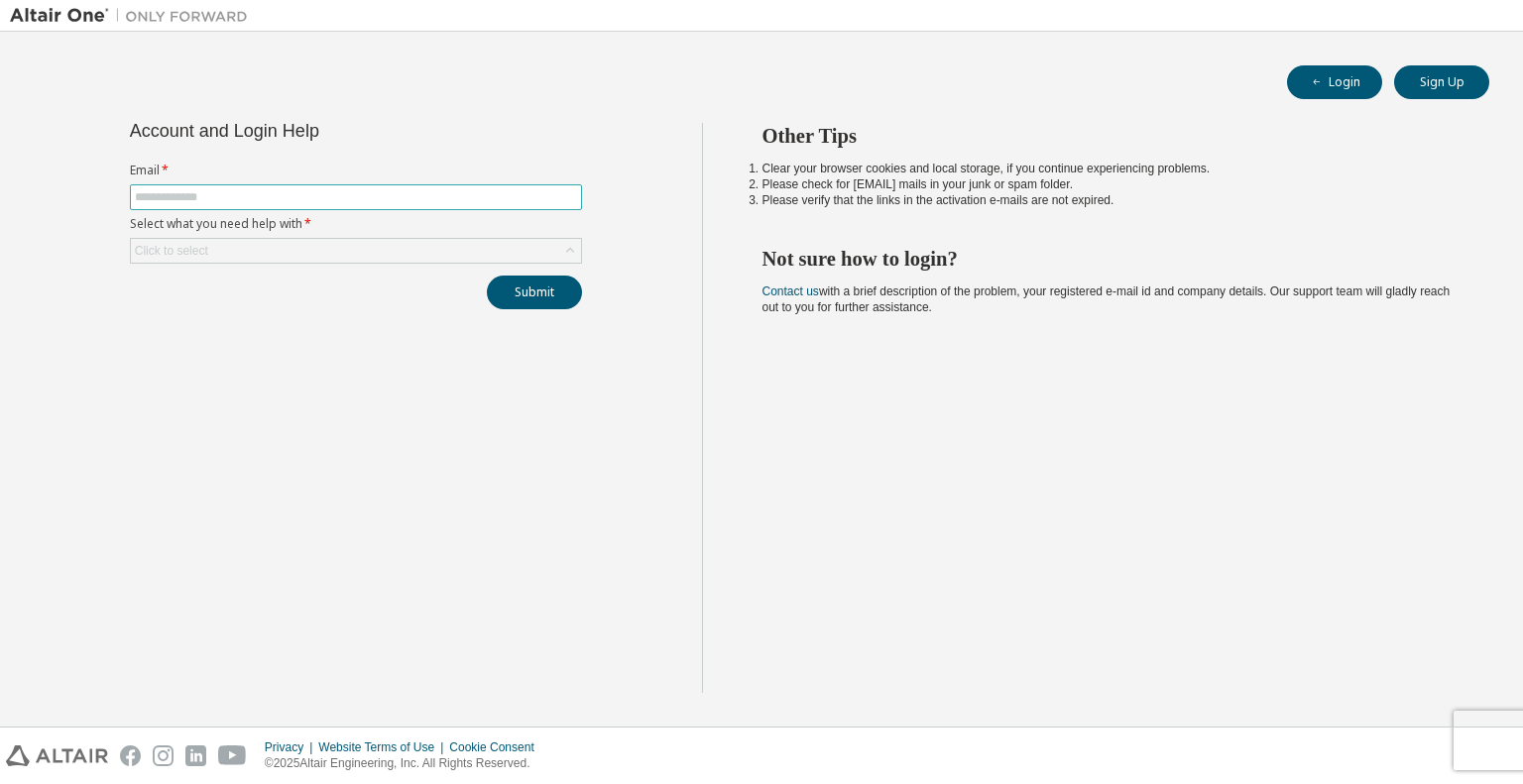 click at bounding box center [356, 197] 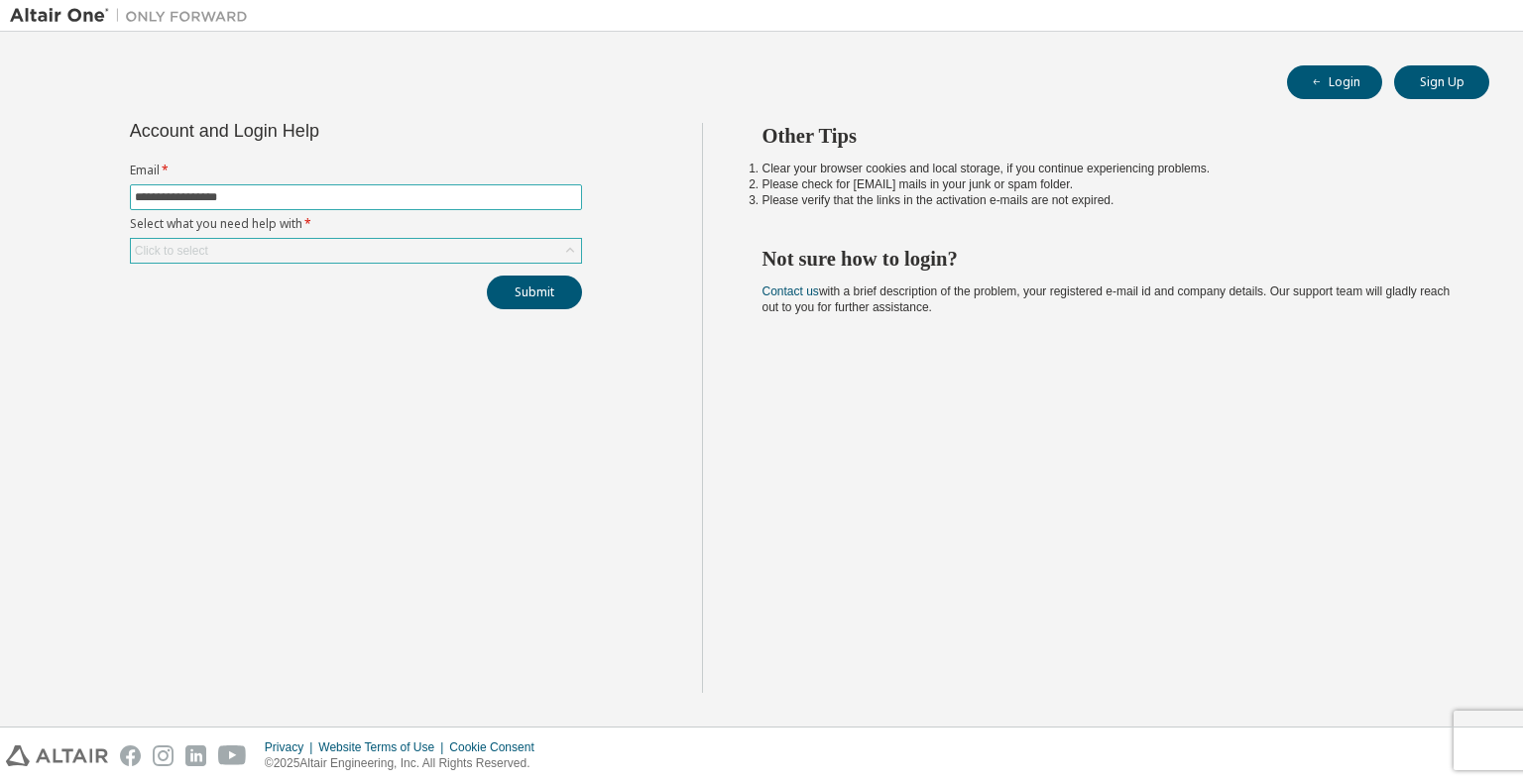 type on "**********" 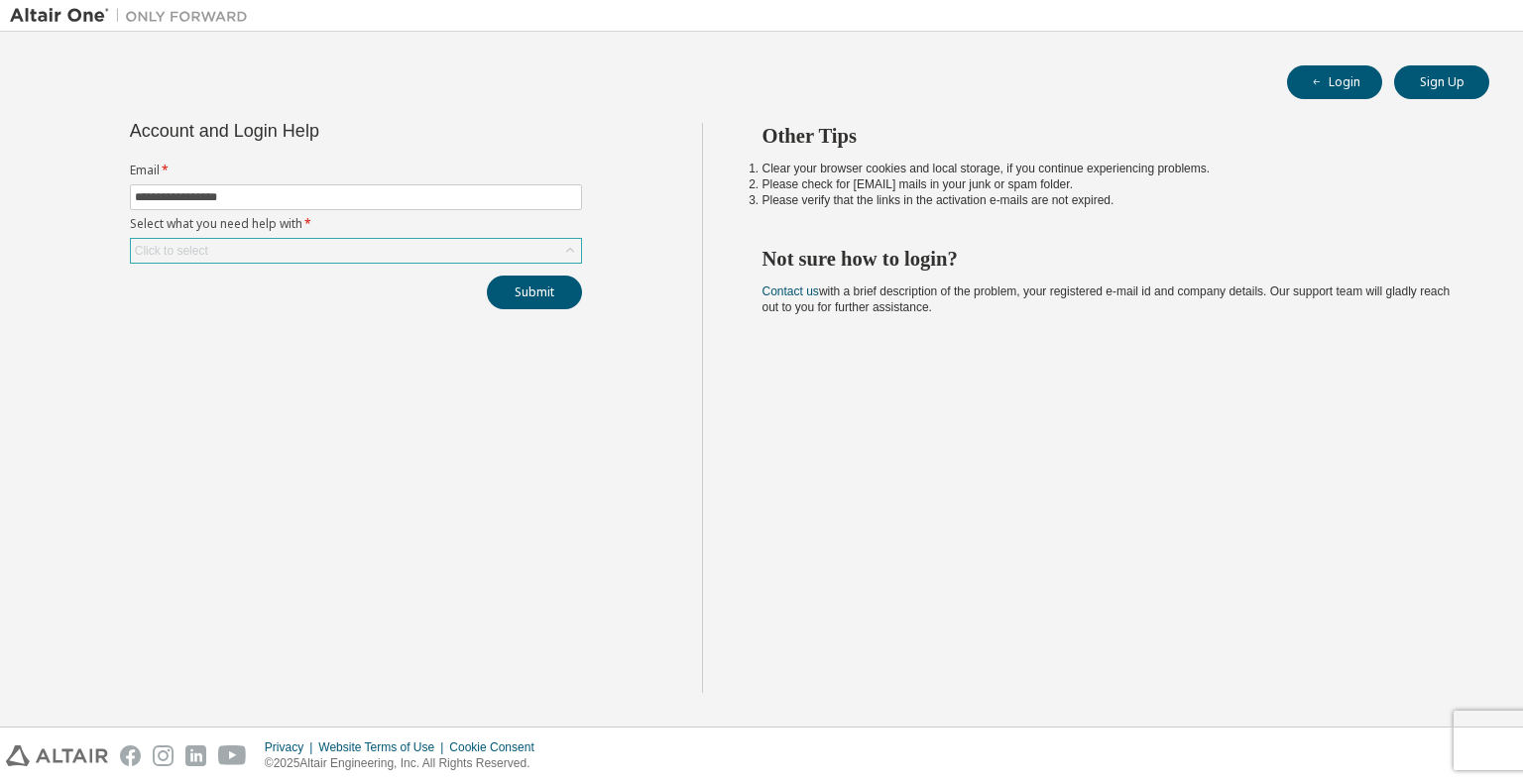 click on "Click to select" at bounding box center [356, 251] 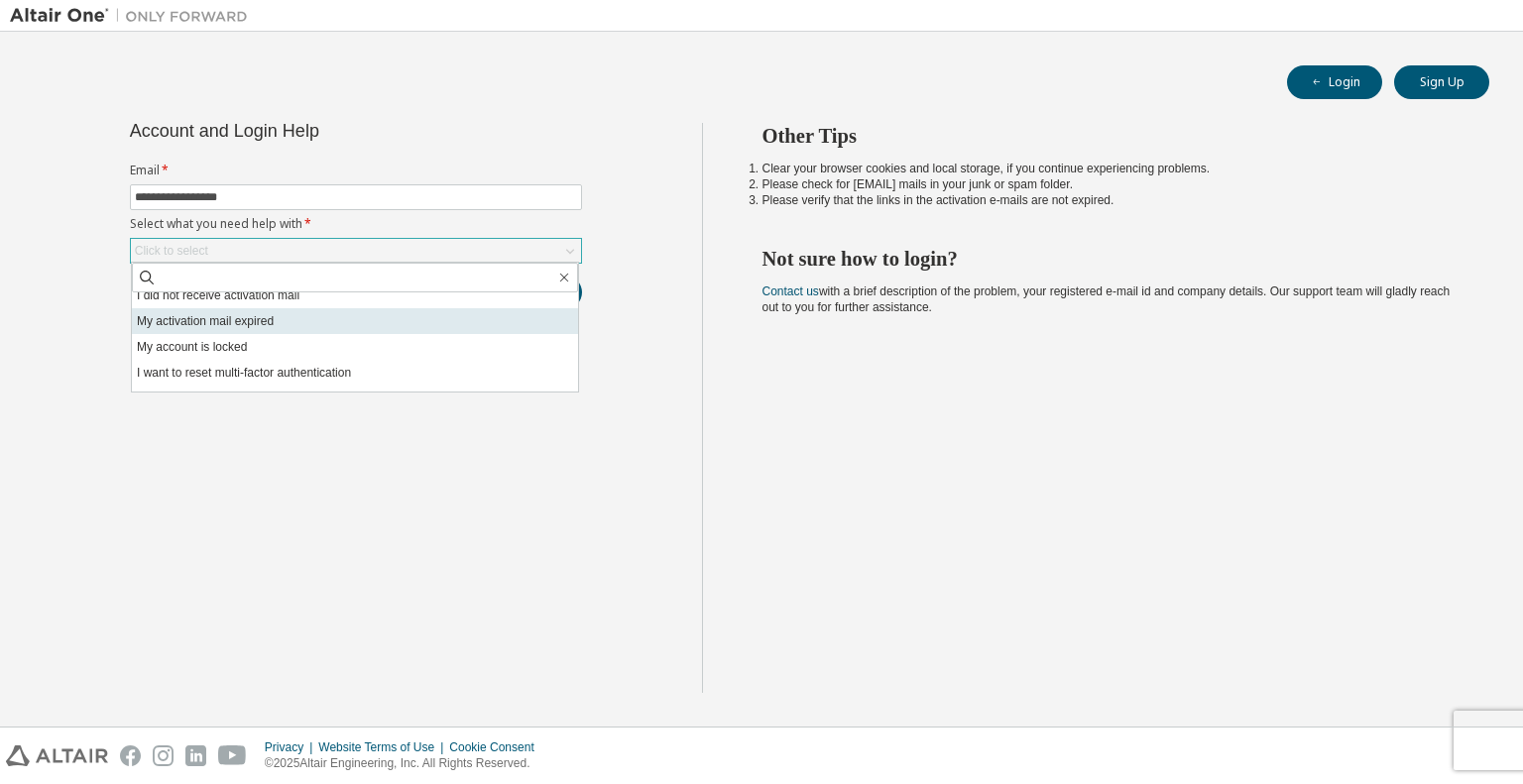 scroll, scrollTop: 56, scrollLeft: 0, axis: vertical 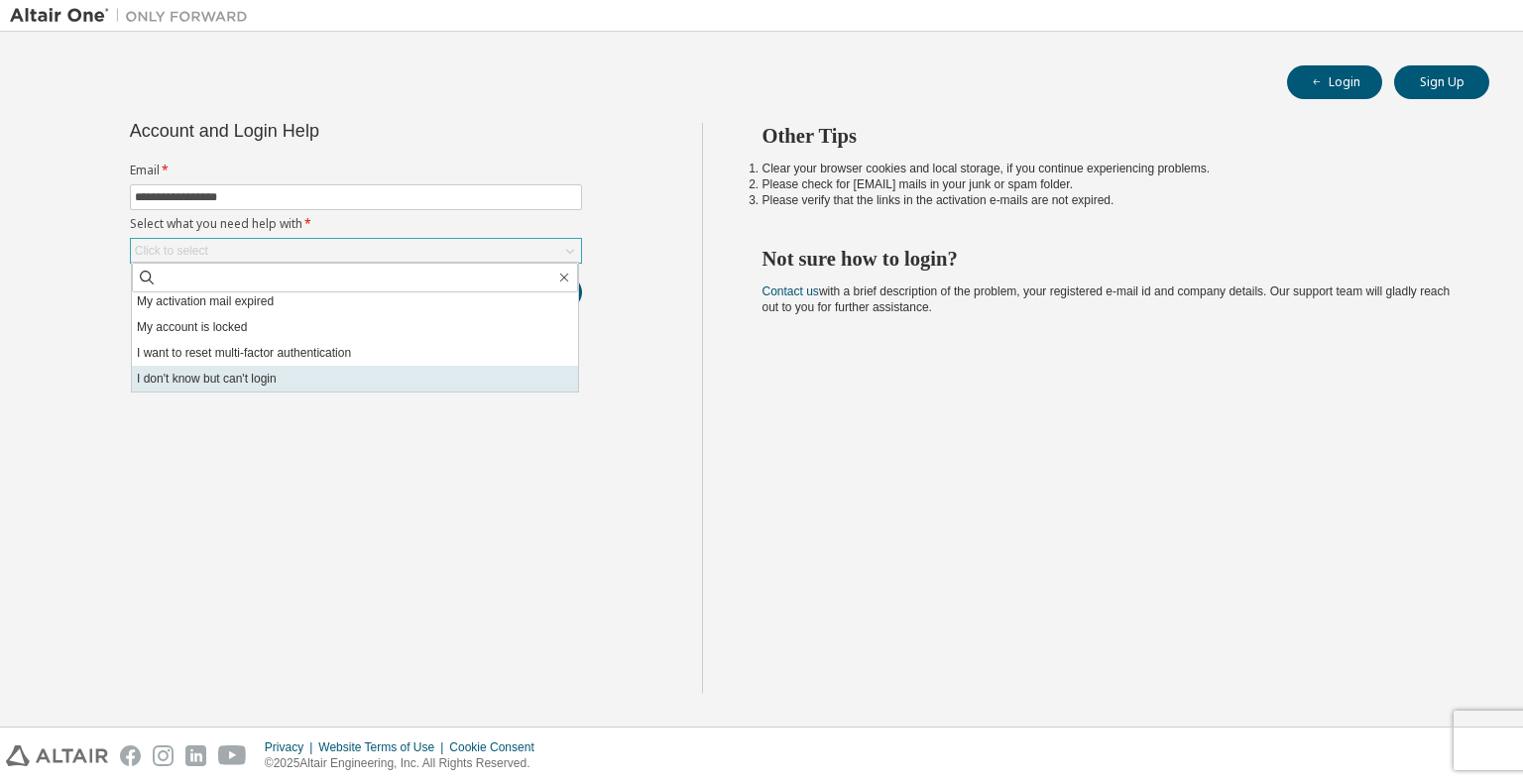 click on "I don't know but can't login" at bounding box center (355, 379) 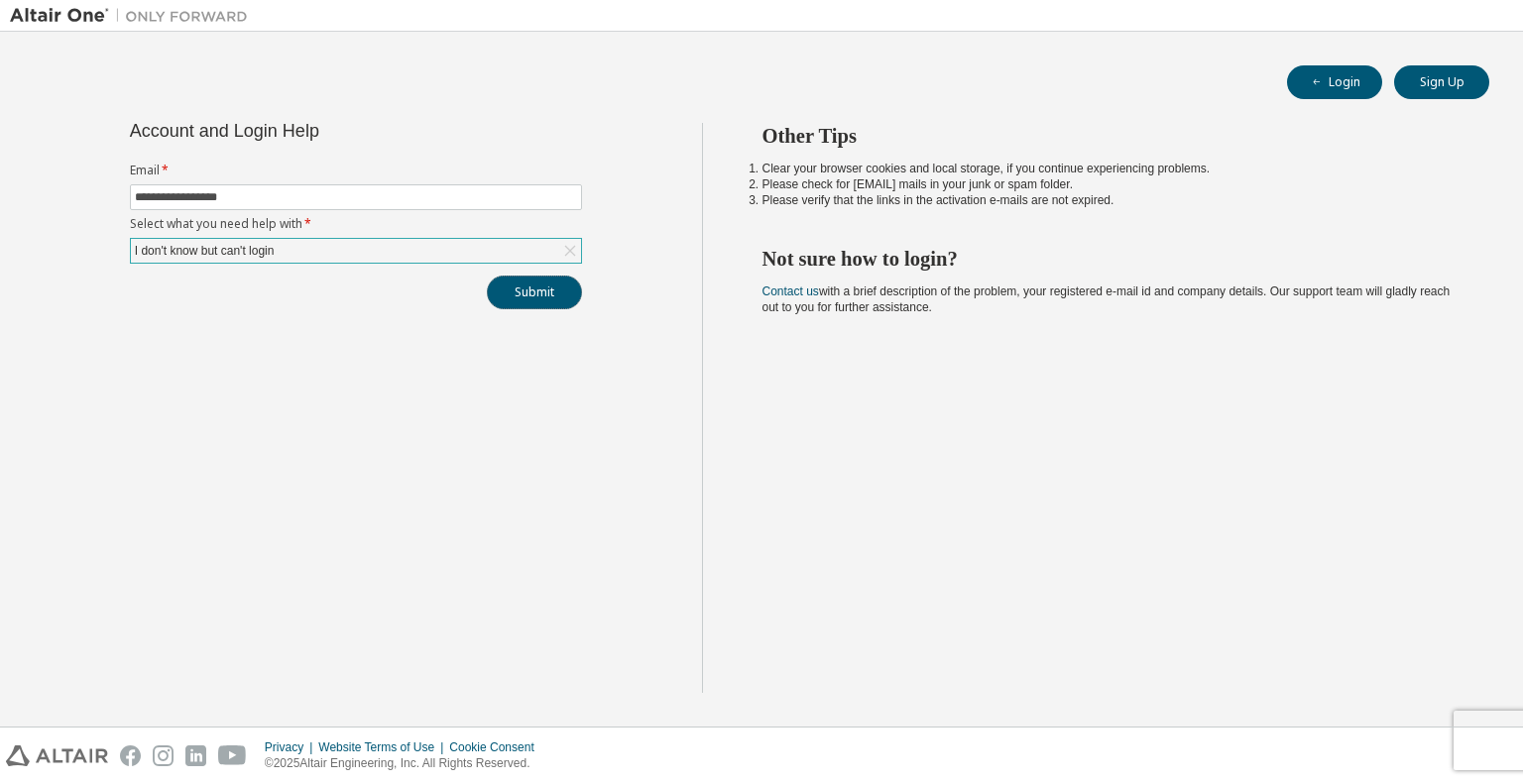 click on "Submit" at bounding box center [534, 292] 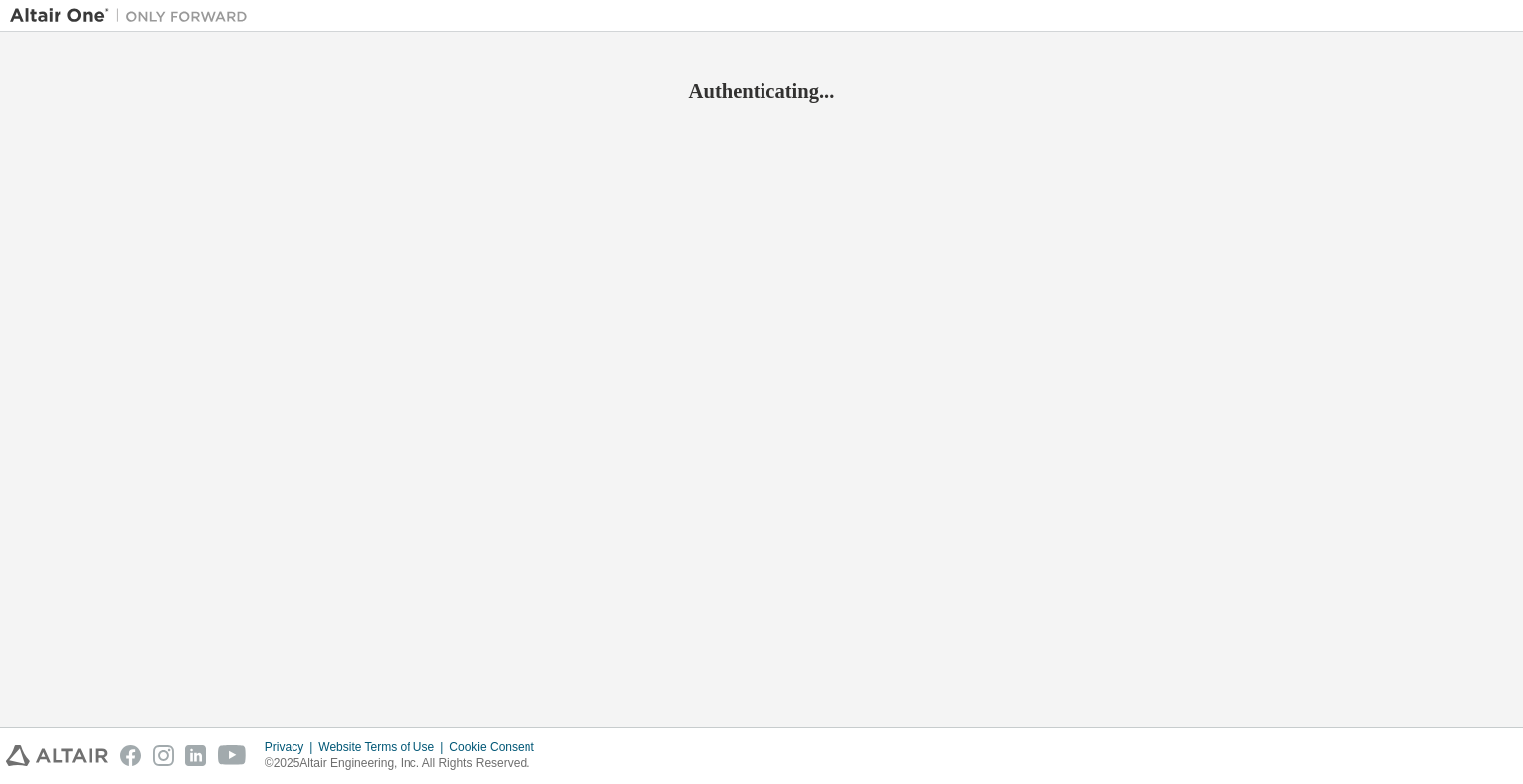 scroll, scrollTop: 0, scrollLeft: 0, axis: both 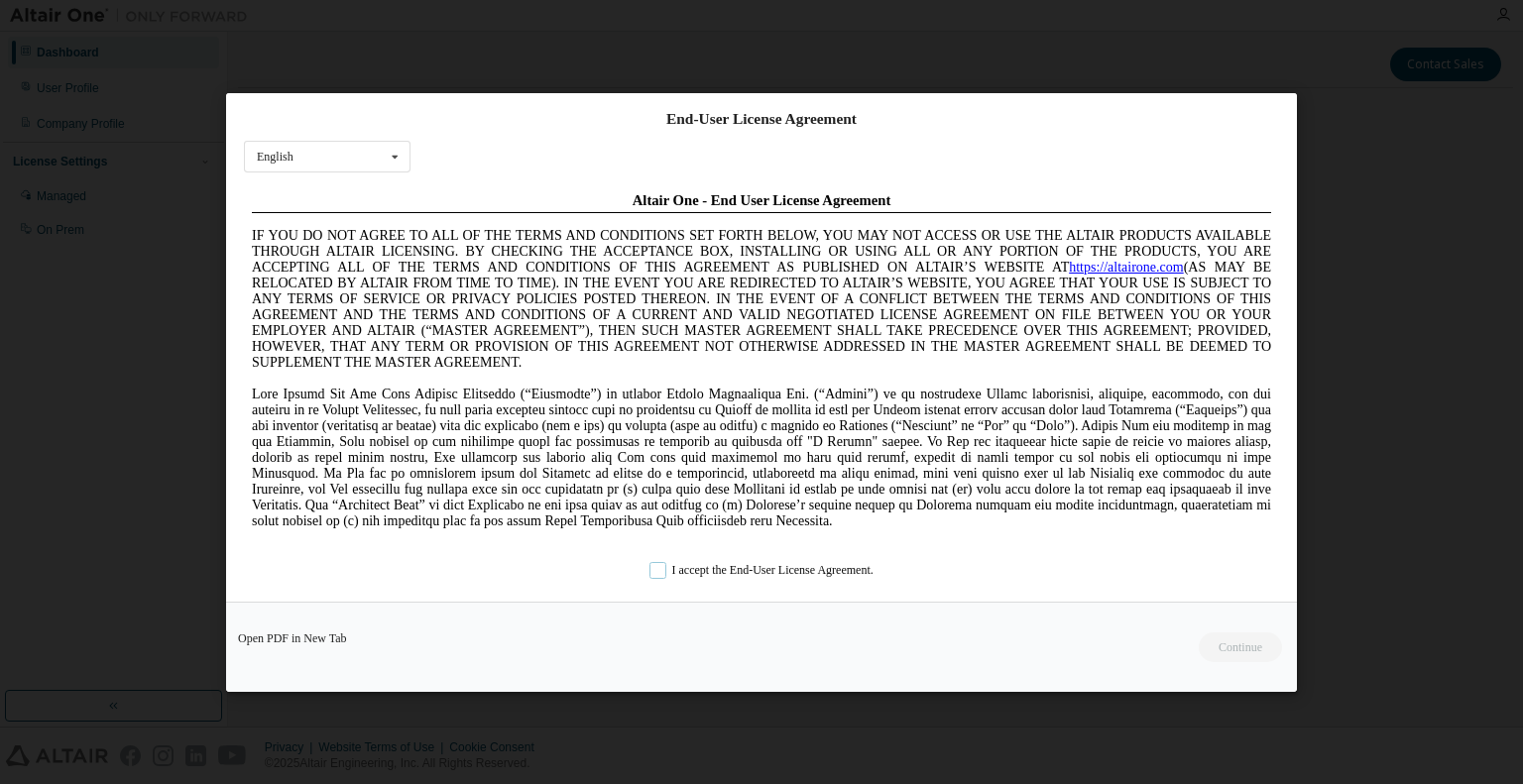 click on "I accept the End-User License Agreement." at bounding box center [762, 570] 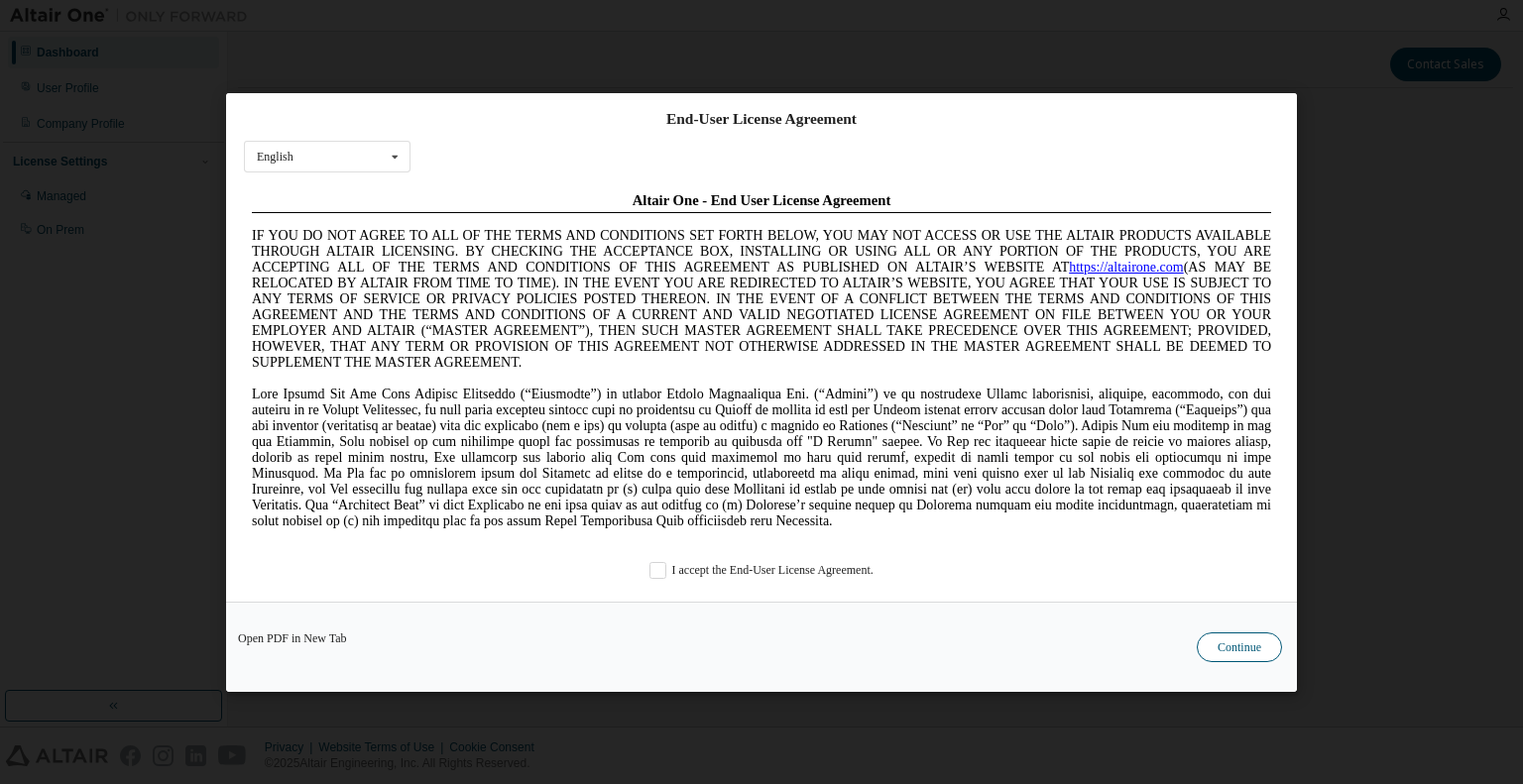 click on "Continue" at bounding box center (1239, 646) 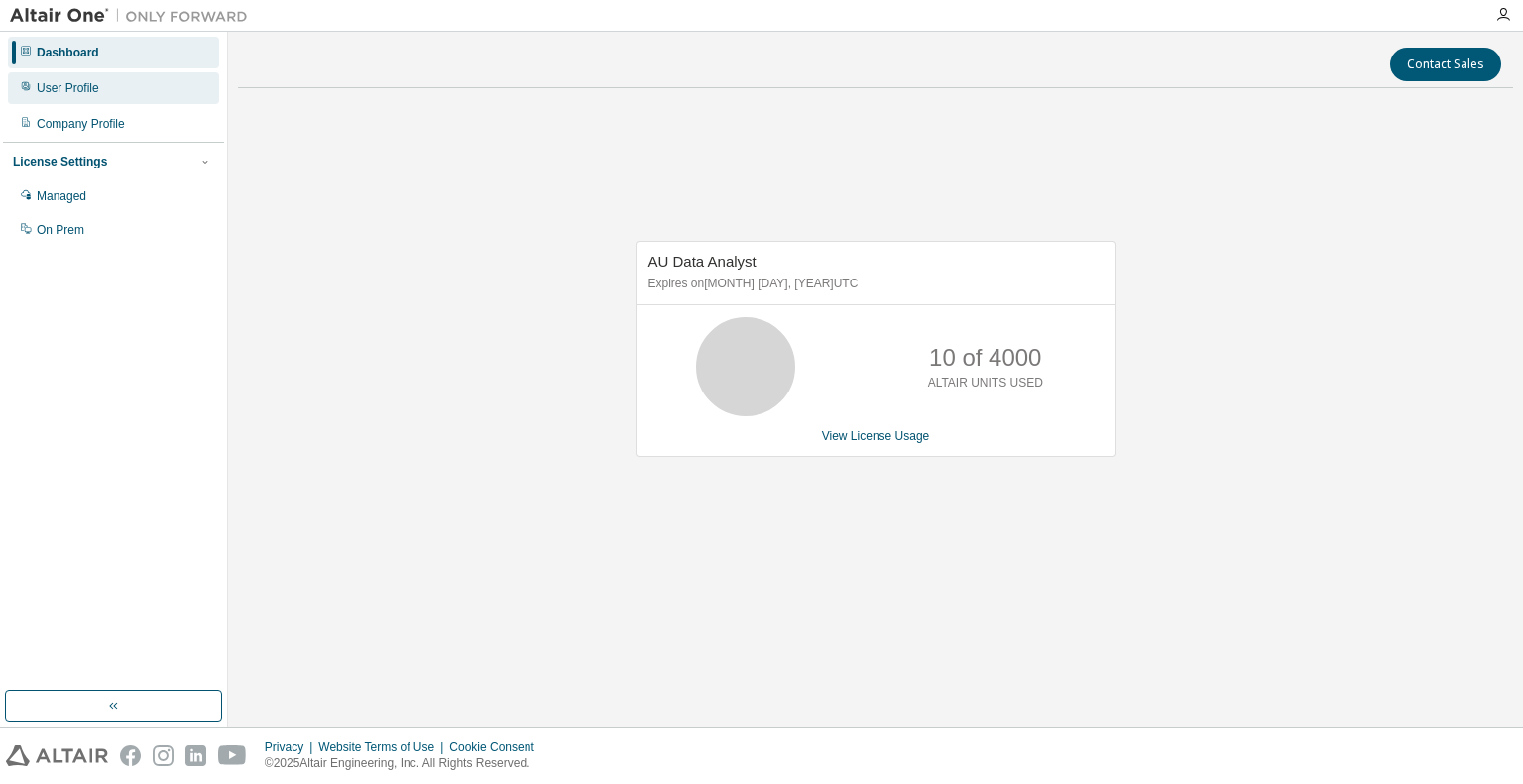 click on "User Profile" at bounding box center [67, 88] 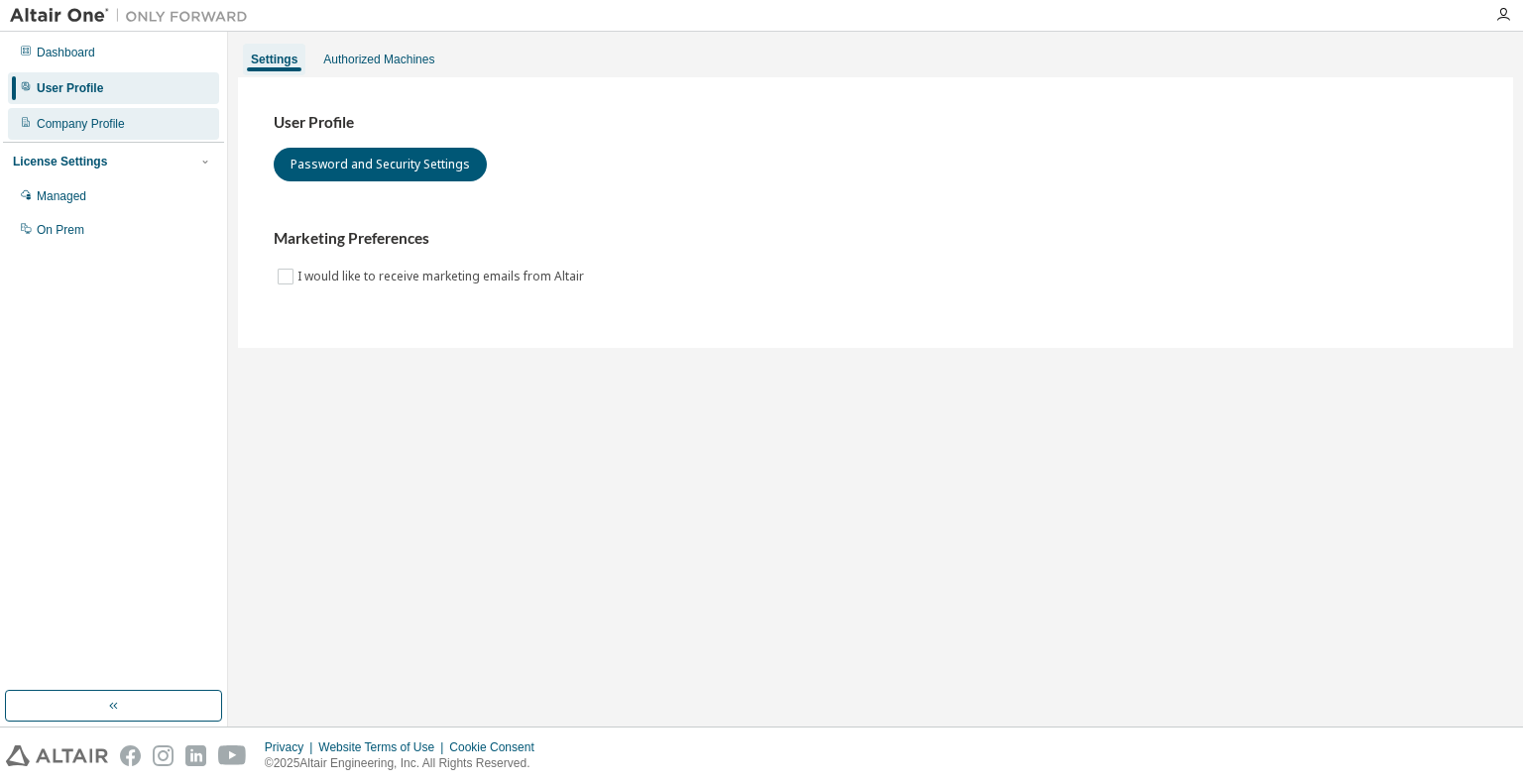 click on "Company Profile" at bounding box center (80, 124) 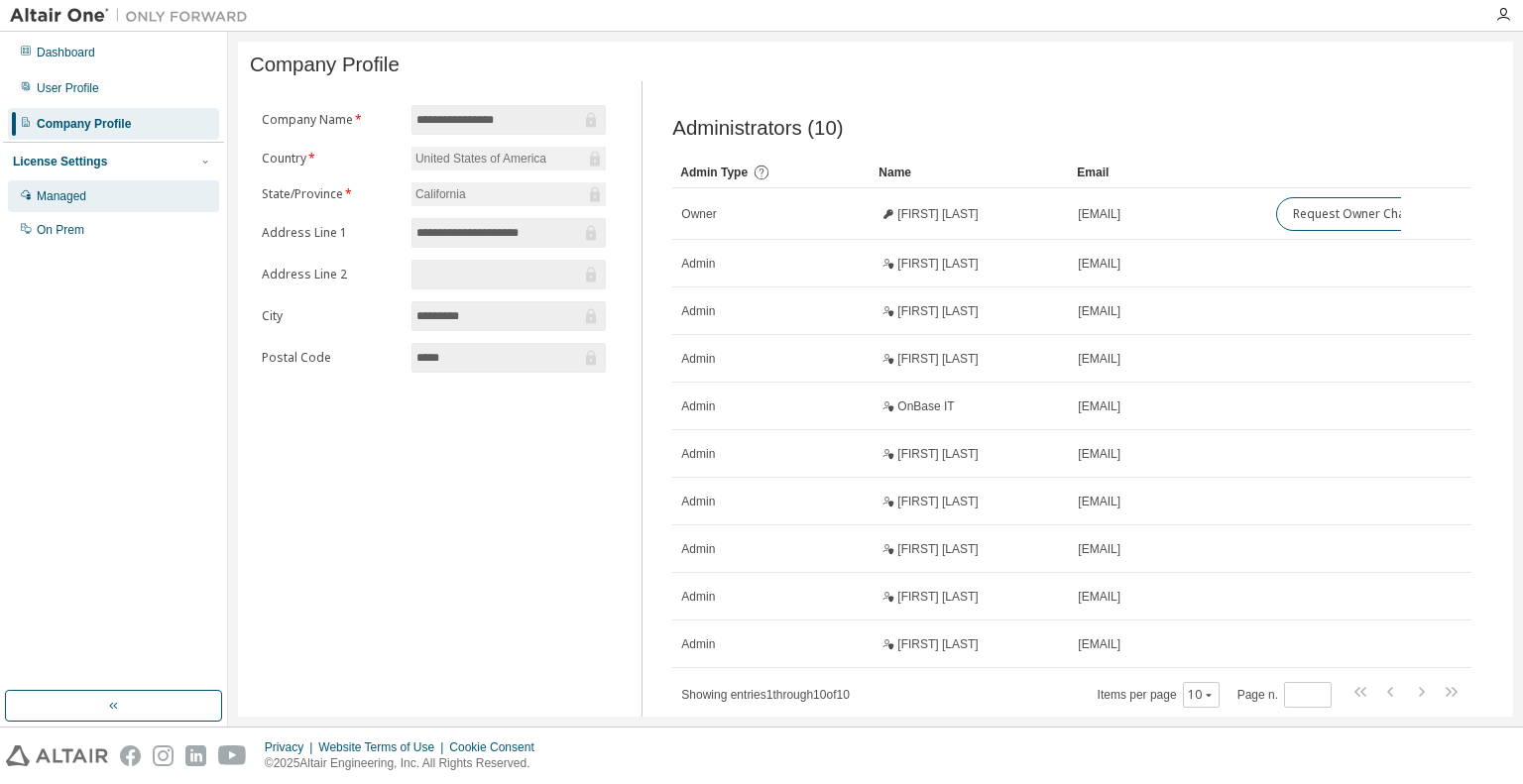 click on "Managed" at bounding box center (61, 196) 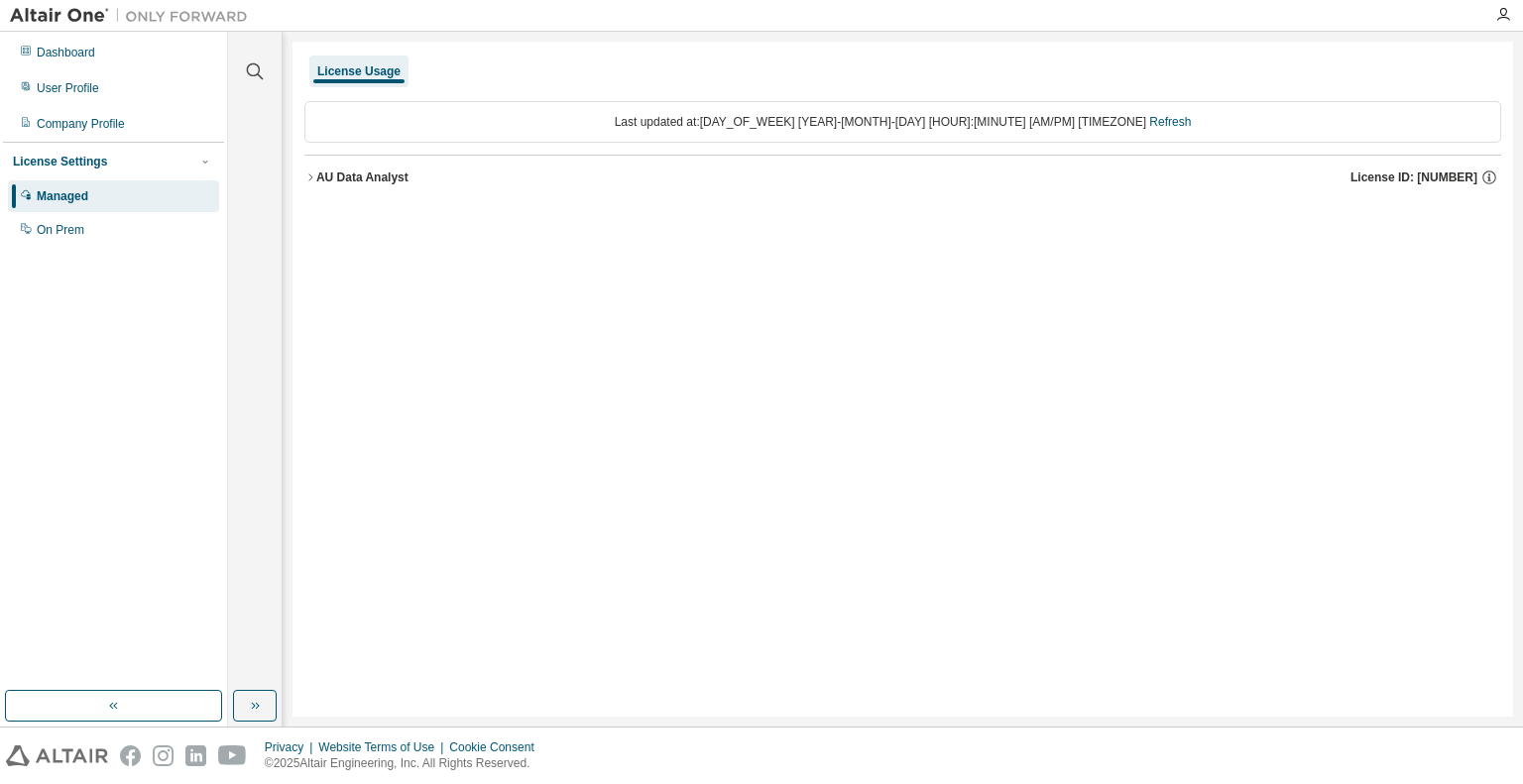 click 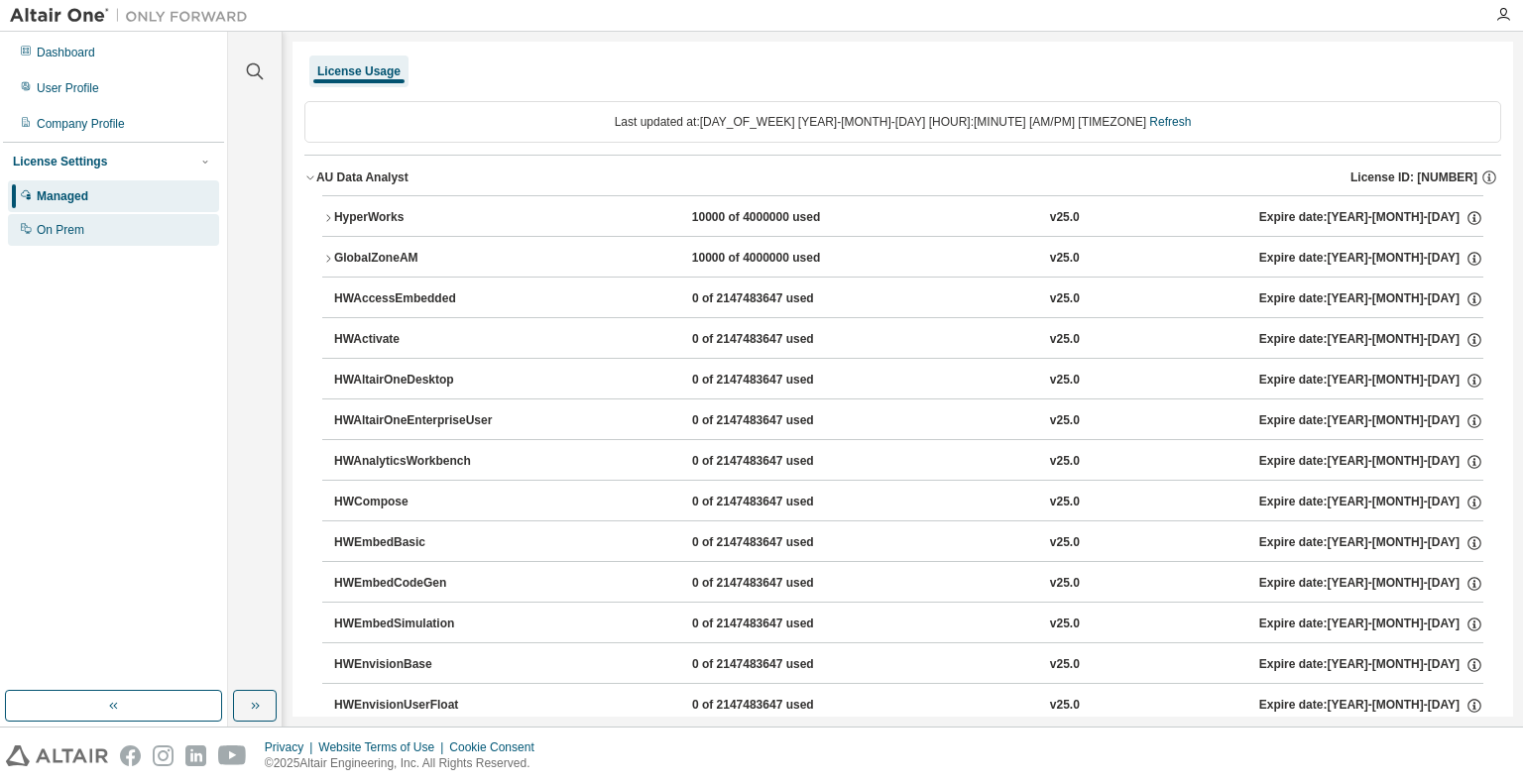 click on "On Prem" at bounding box center [60, 230] 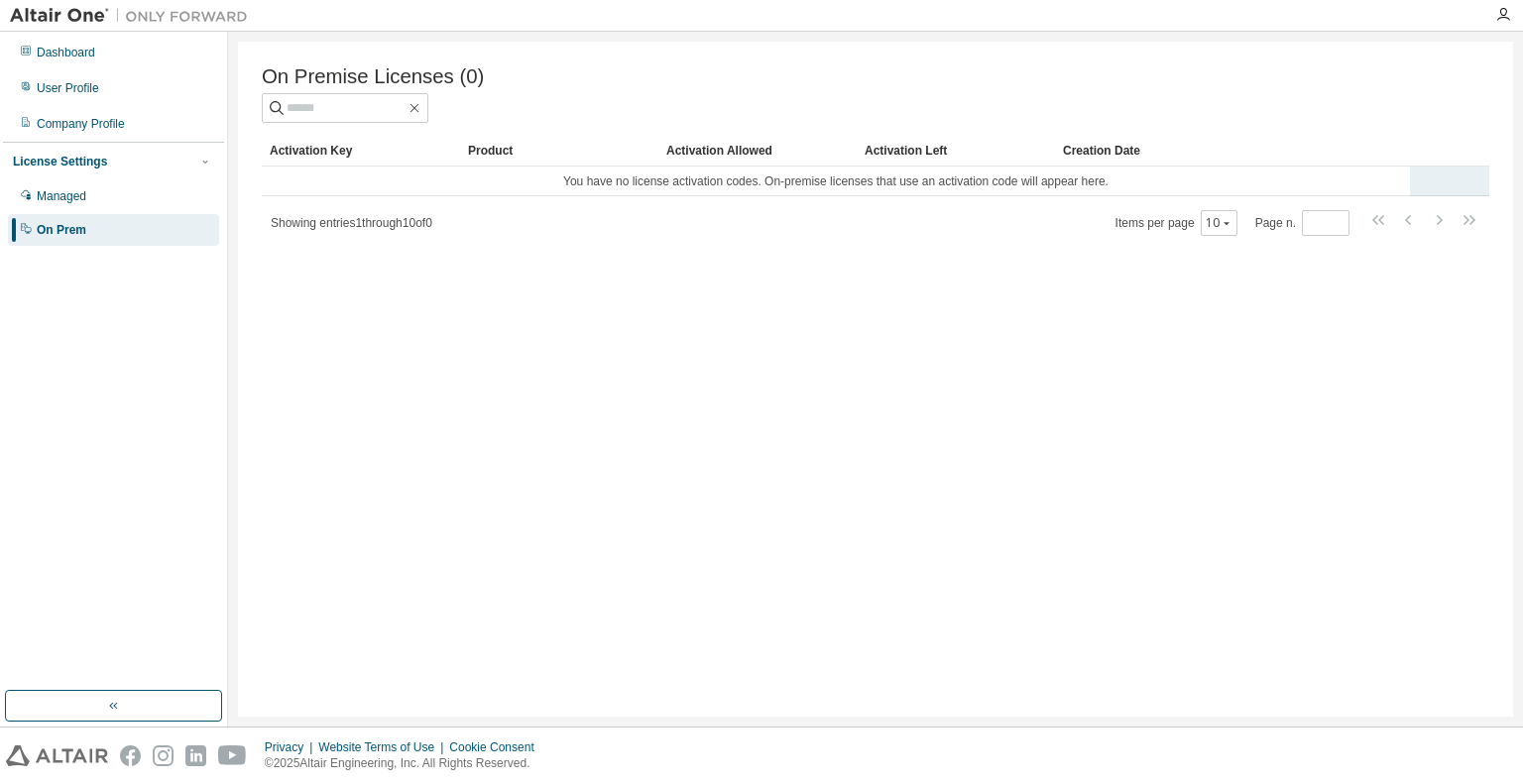 click on "You have no license activation codes. On-premise licenses that use an activation code will appear here." at bounding box center [836, 181] 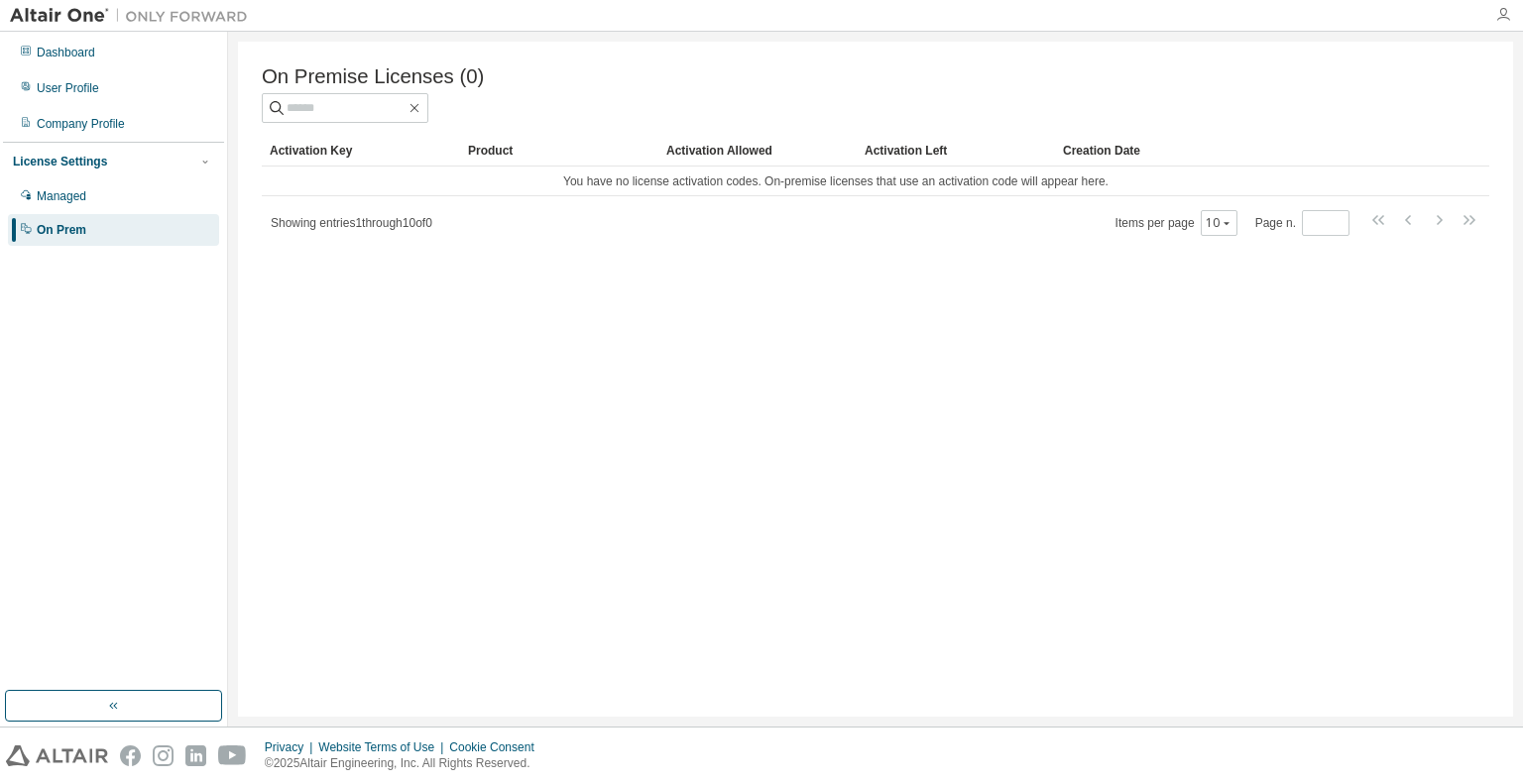 click at bounding box center [1503, 15] 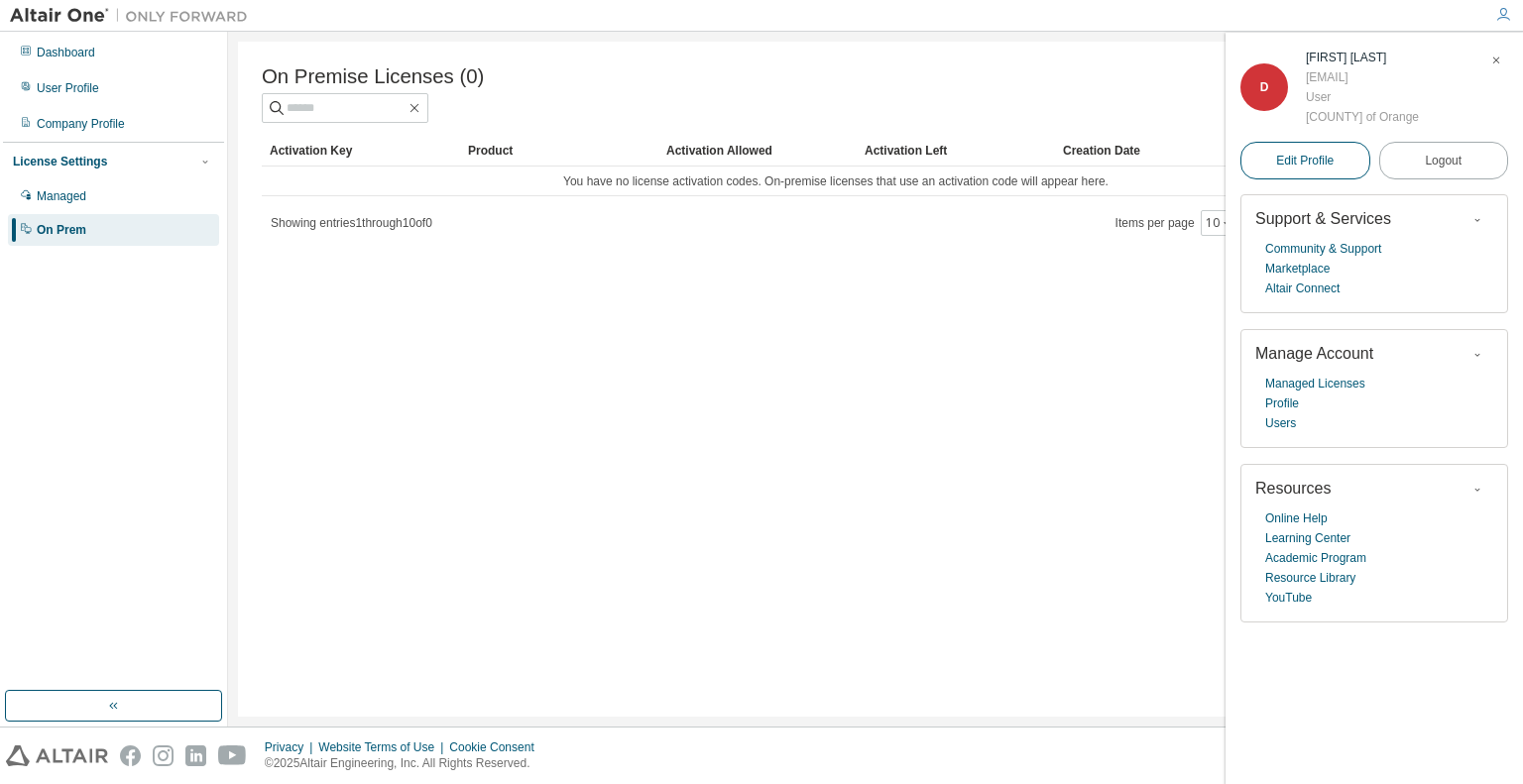click on "Edit Profile" at bounding box center [1305, 161] 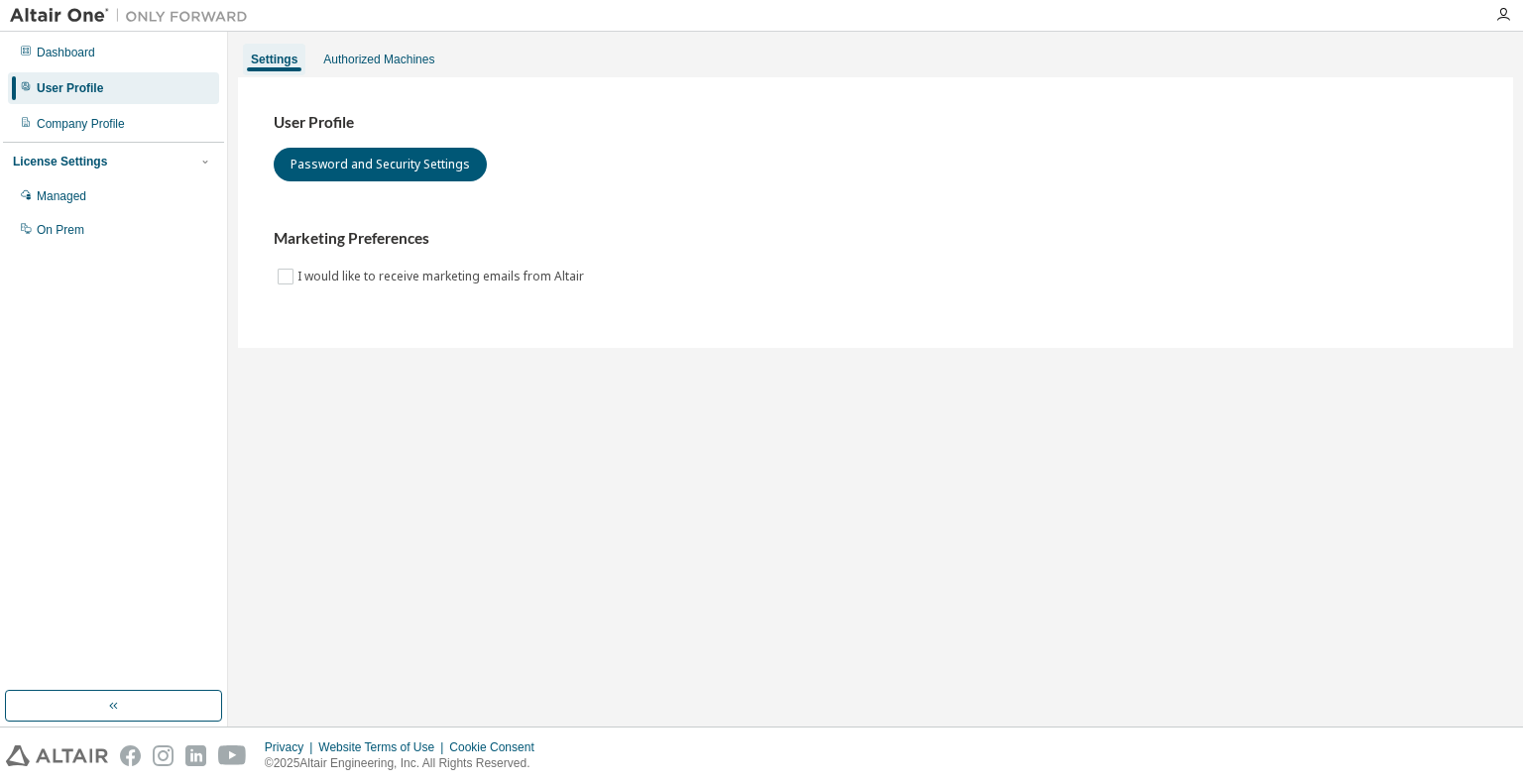 scroll, scrollTop: 0, scrollLeft: 0, axis: both 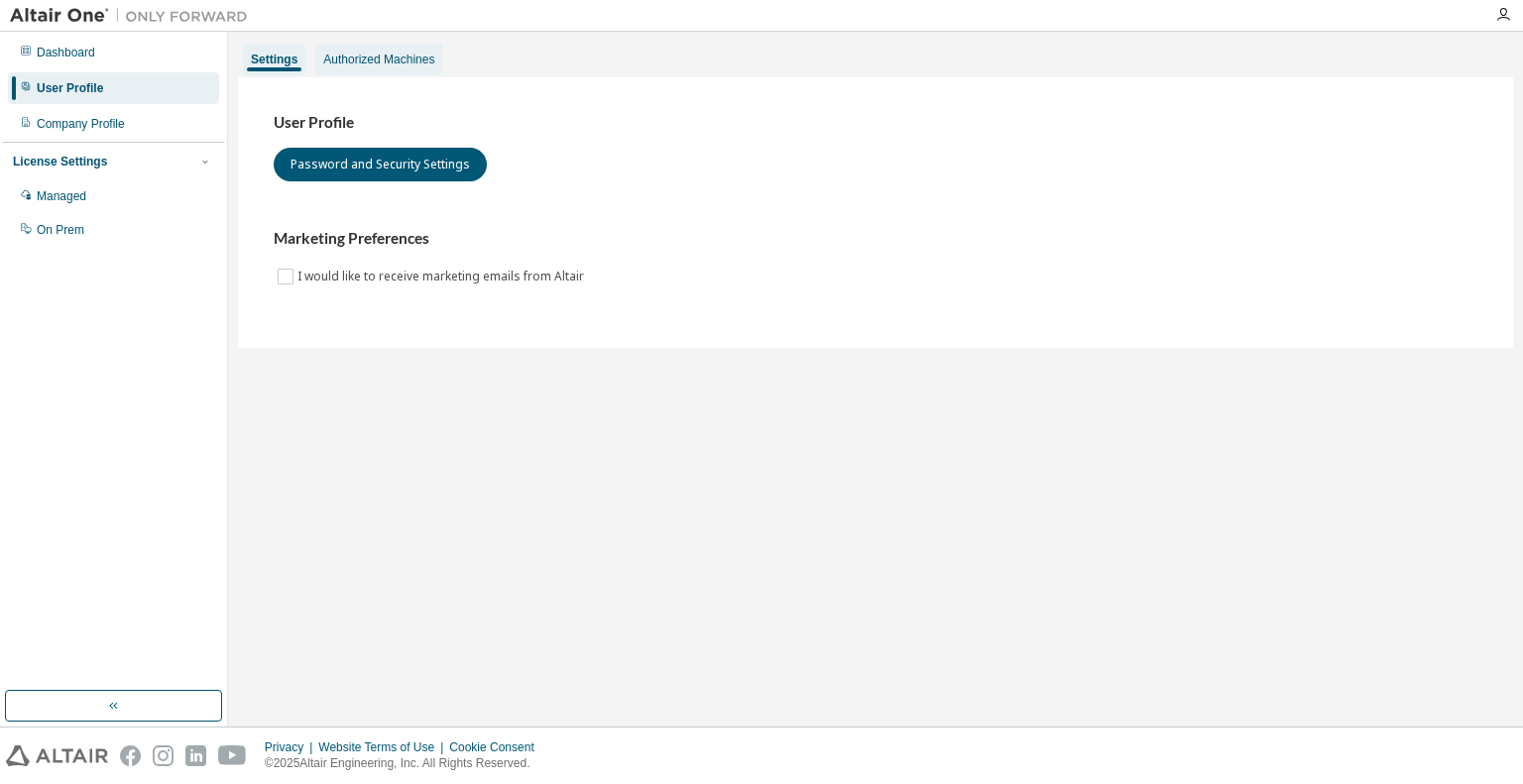 click on "Authorized Machines" at bounding box center [379, 59] 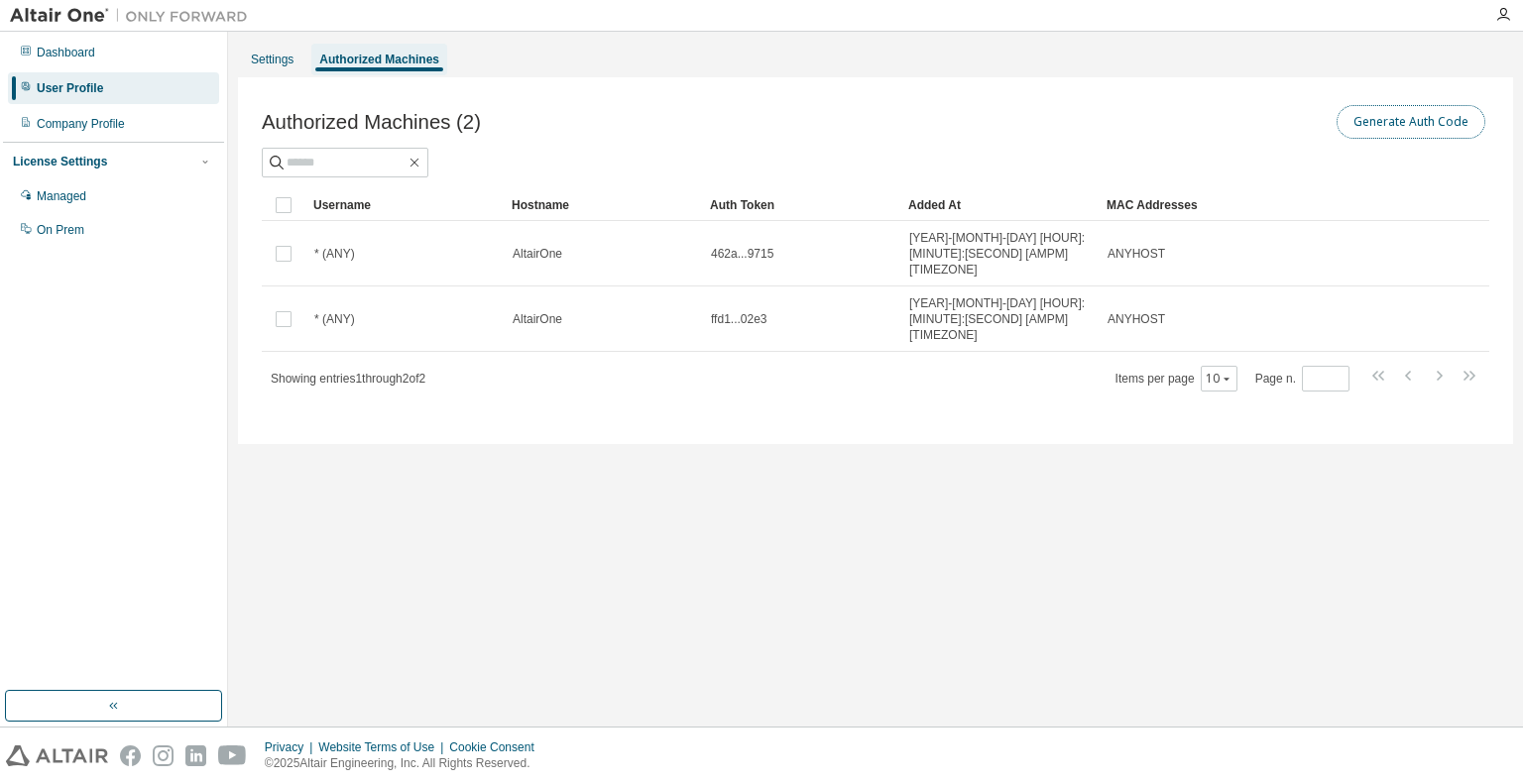 click on "Generate Auth Code" at bounding box center [1411, 122] 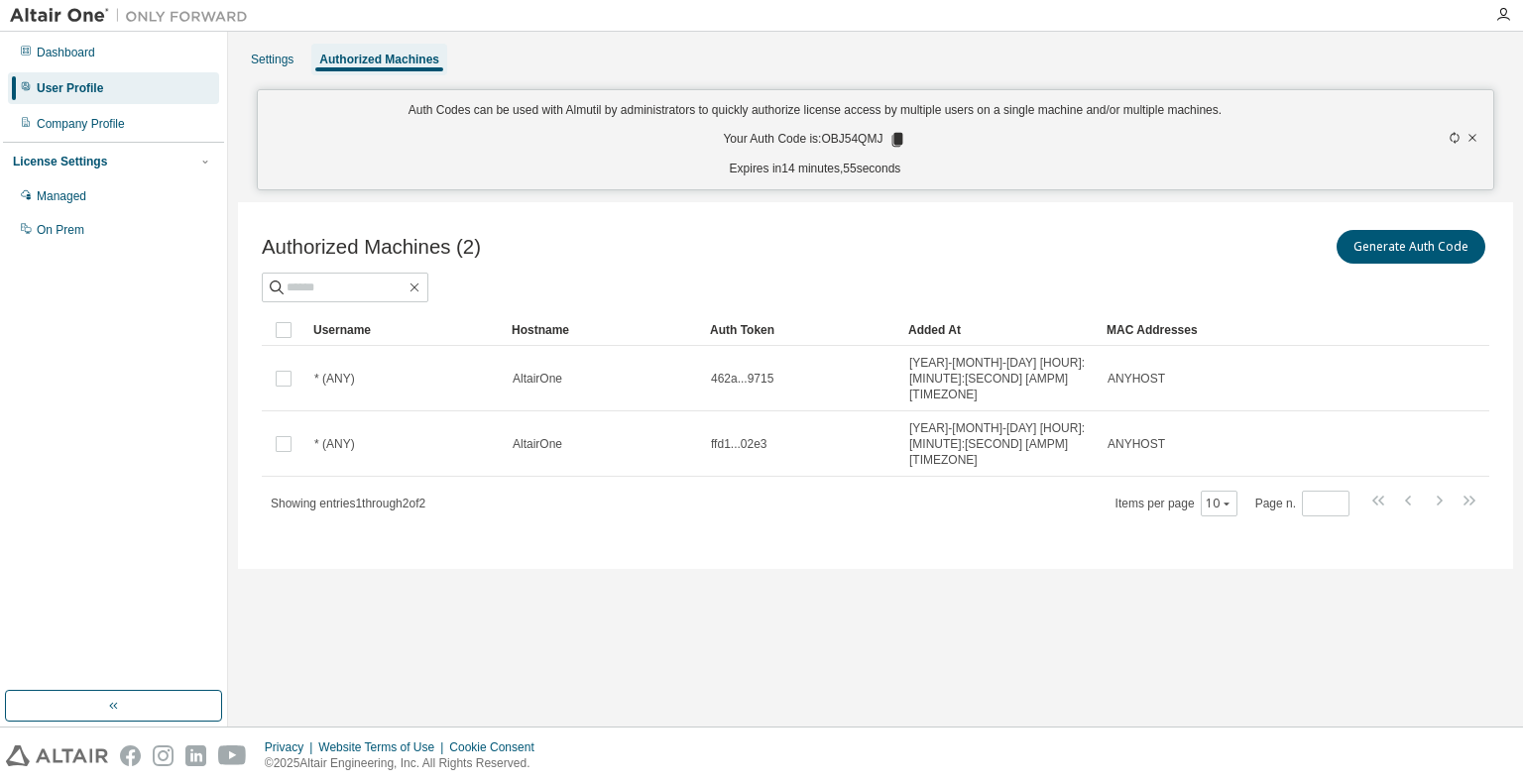 click on "Your Auth Code is:  OBJ54QMJ" at bounding box center [814, 140] 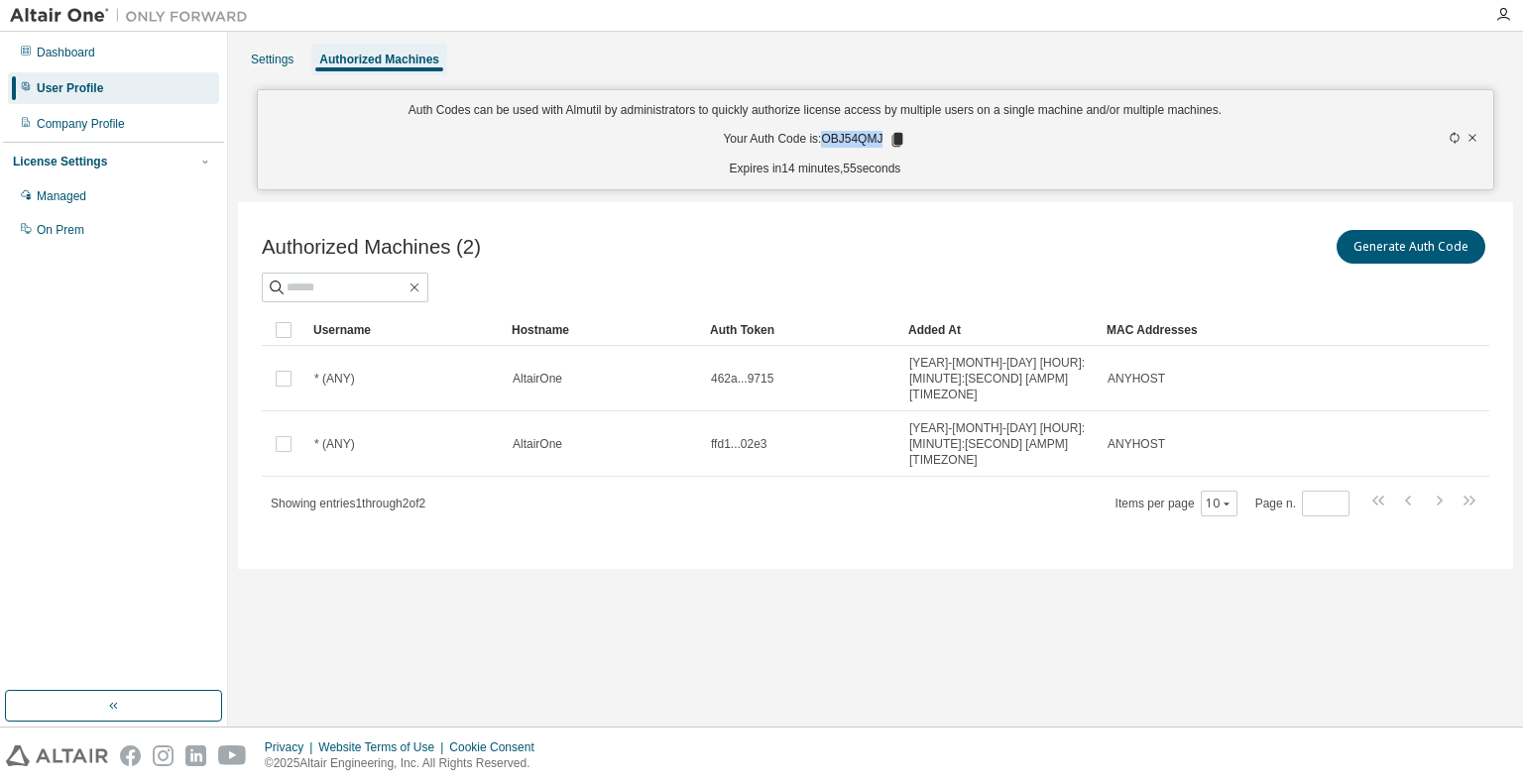 click on "Your Auth Code is:  OBJ54QMJ" at bounding box center [814, 140] 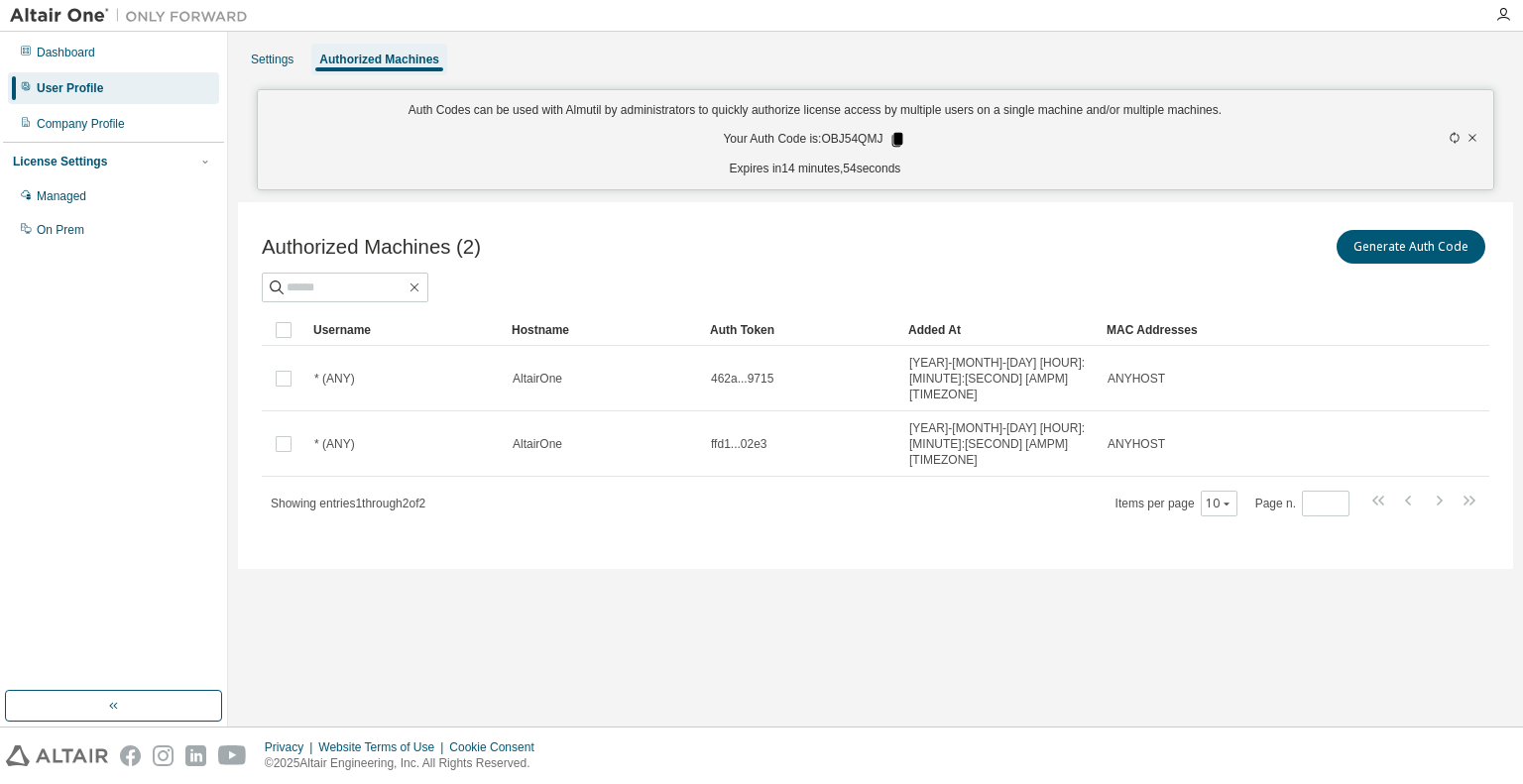 click 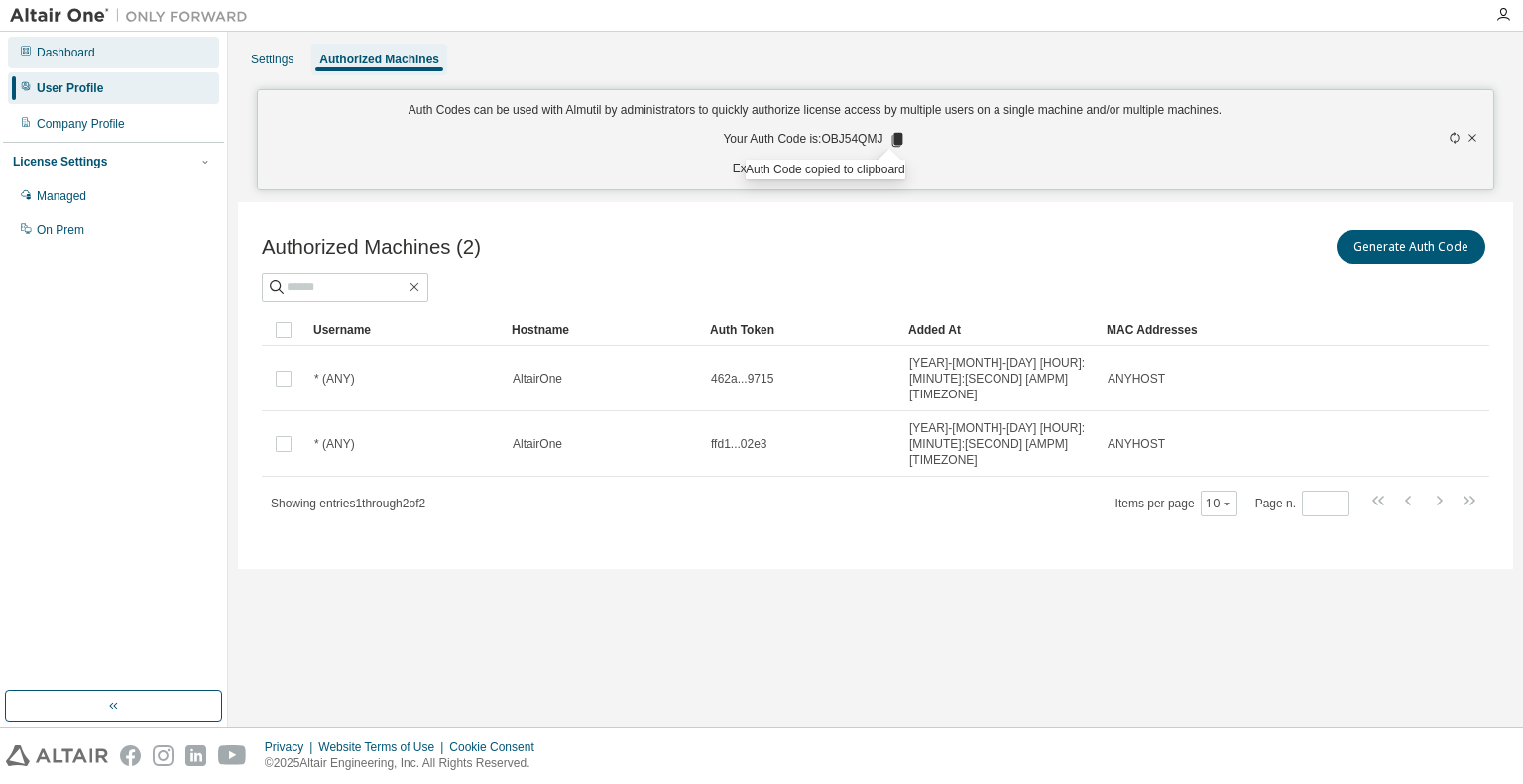 click on "Dashboard" at bounding box center [65, 53] 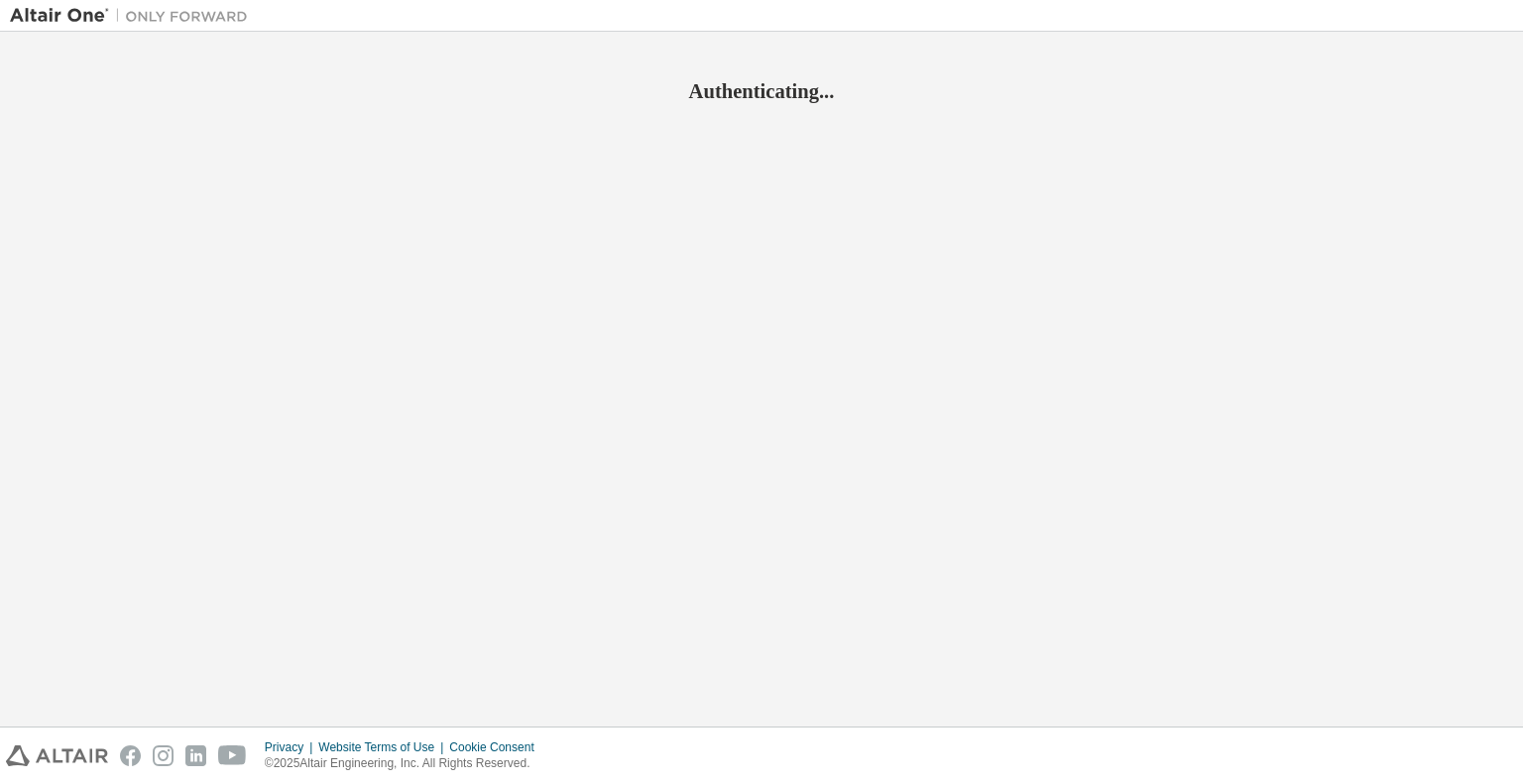 scroll, scrollTop: 0, scrollLeft: 0, axis: both 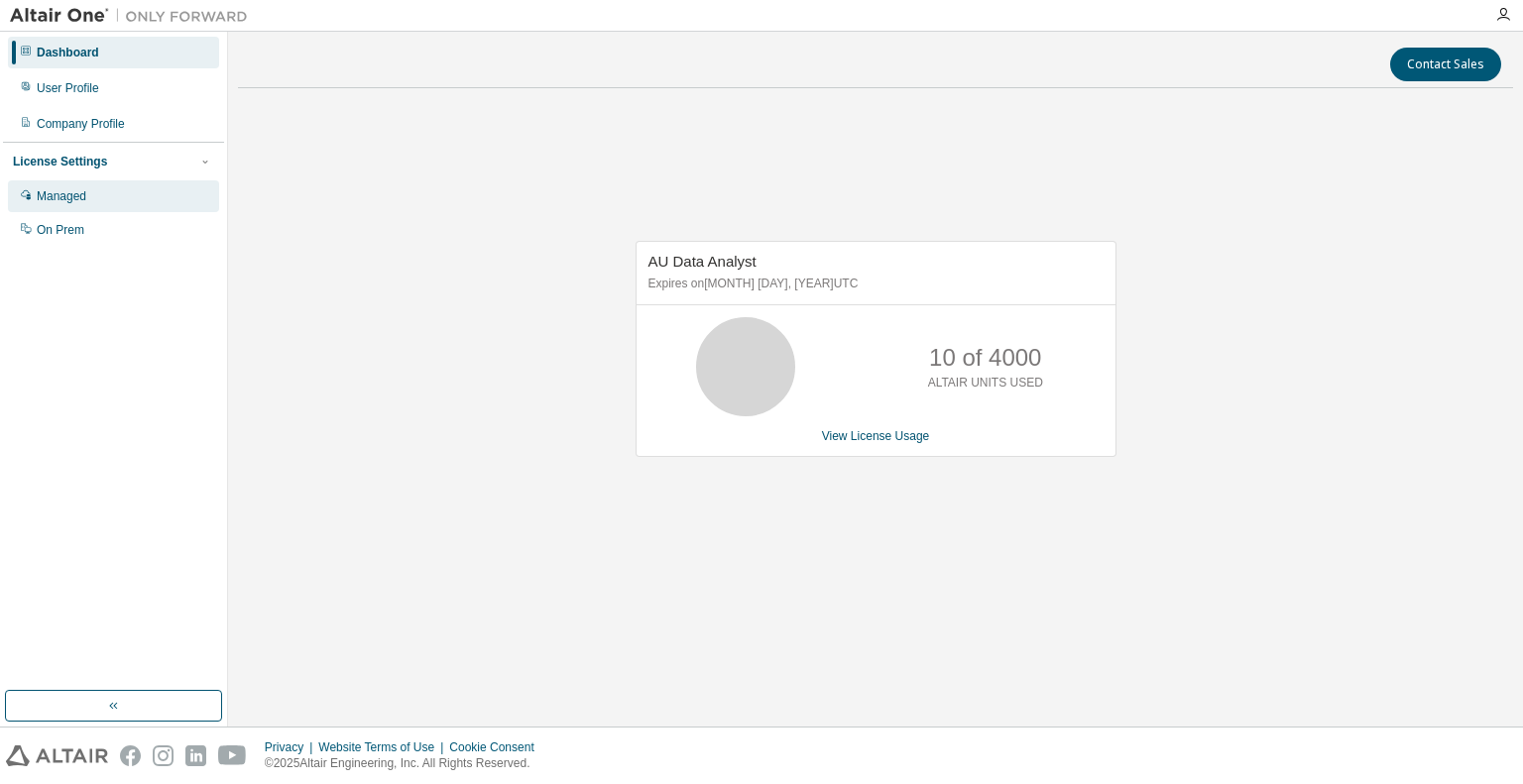 click on "Managed" at bounding box center [61, 196] 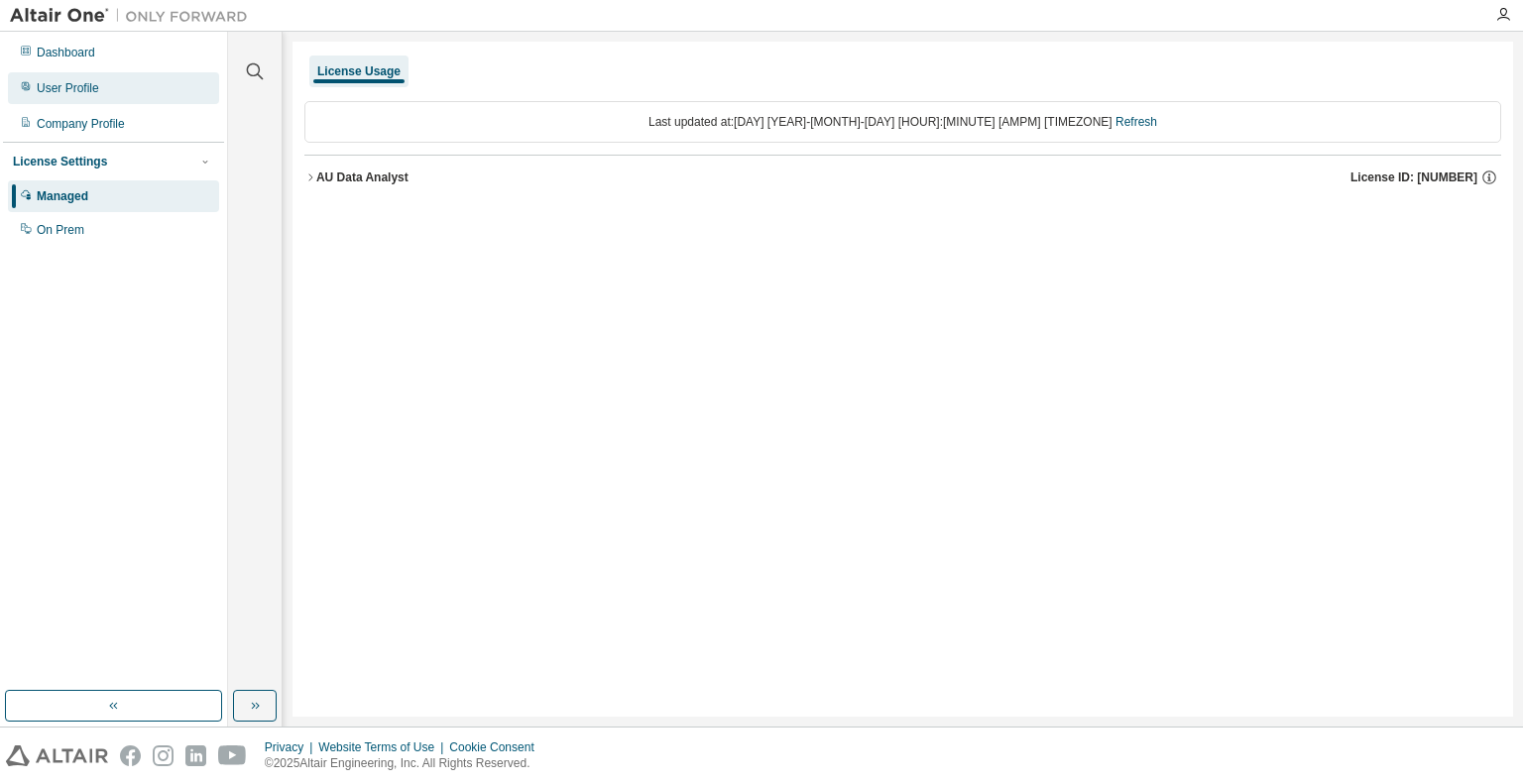 click on "User Profile" at bounding box center [67, 88] 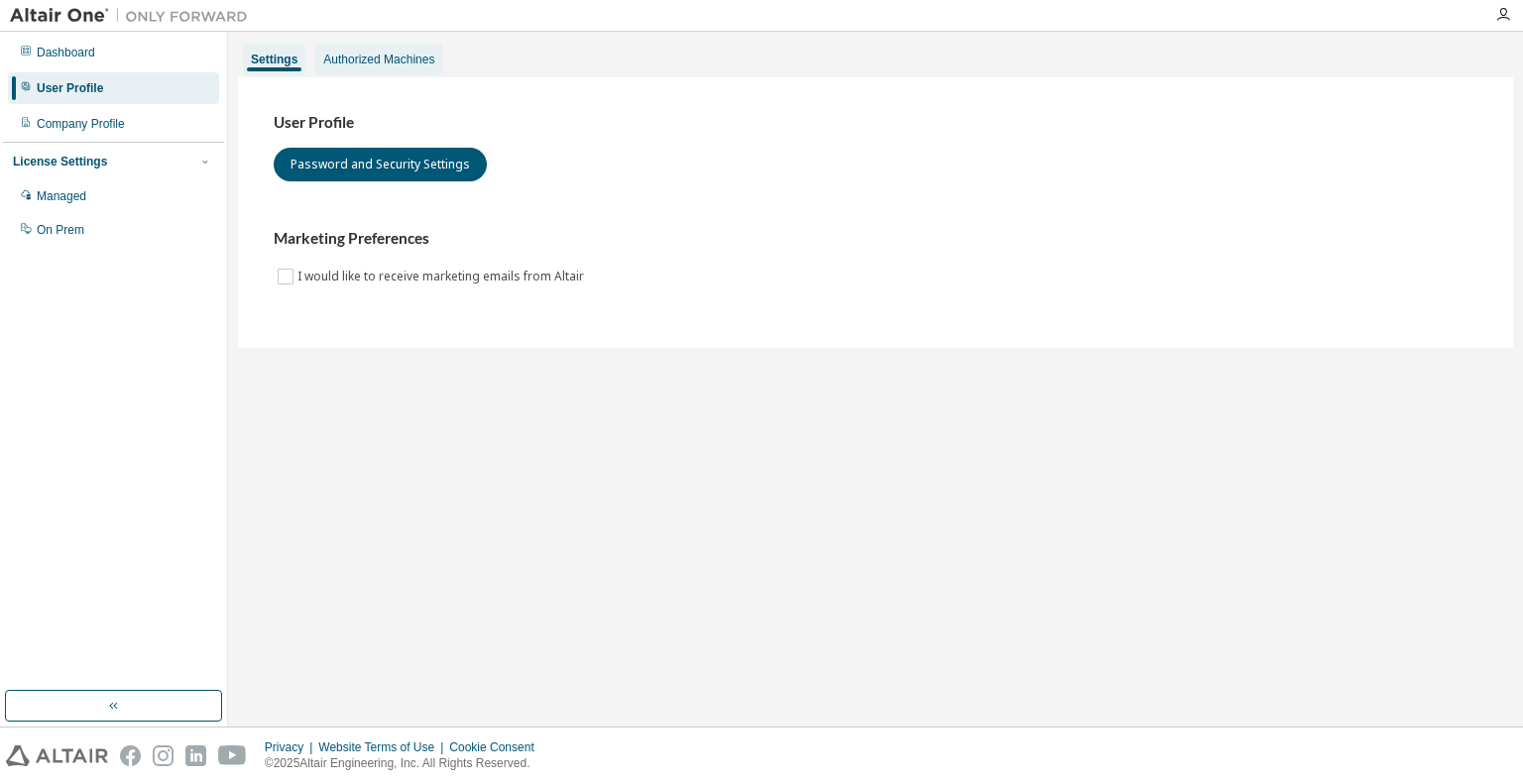 click on "Authorized Machines" at bounding box center (379, 59) 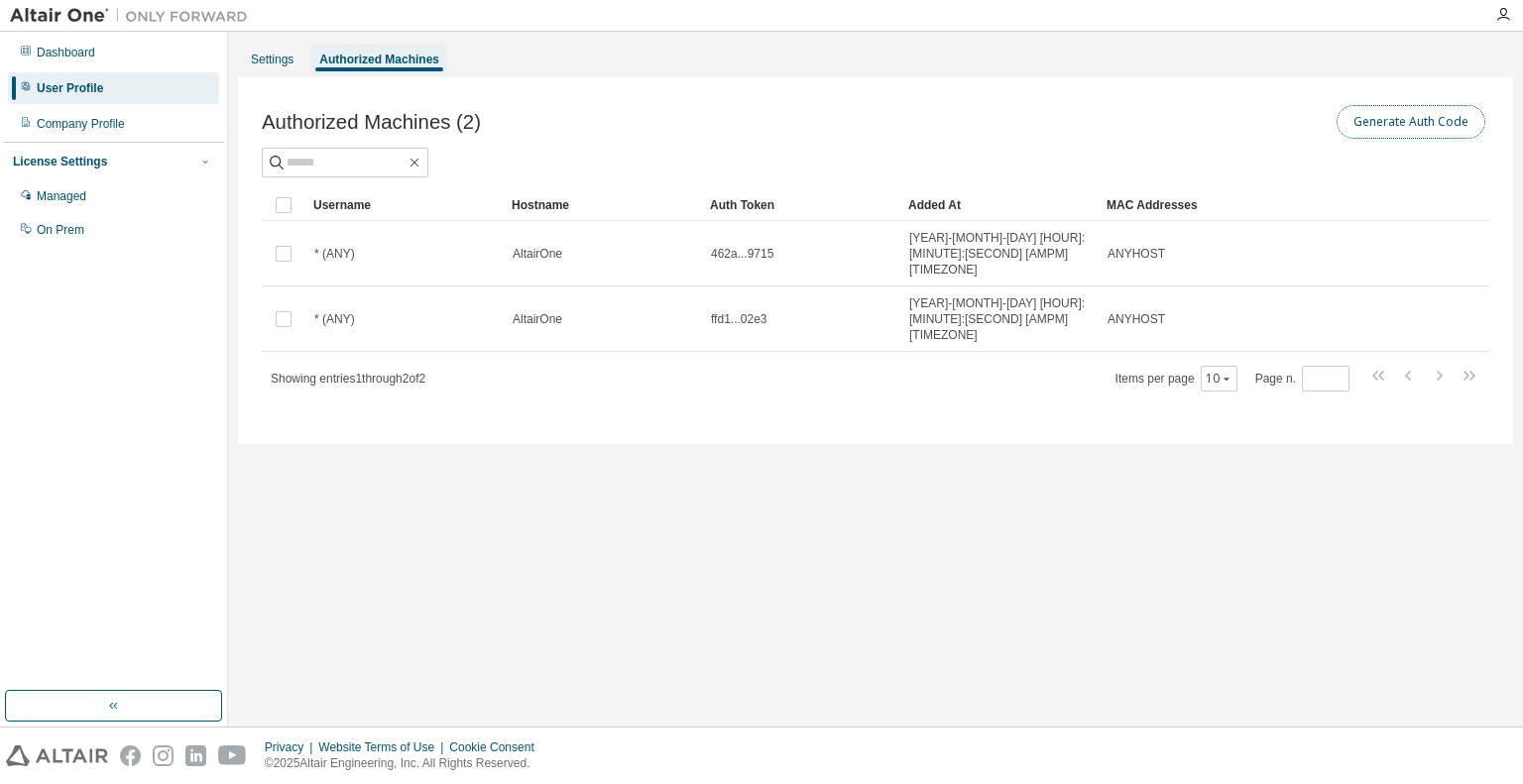 click on "Generate Auth Code" at bounding box center (1411, 122) 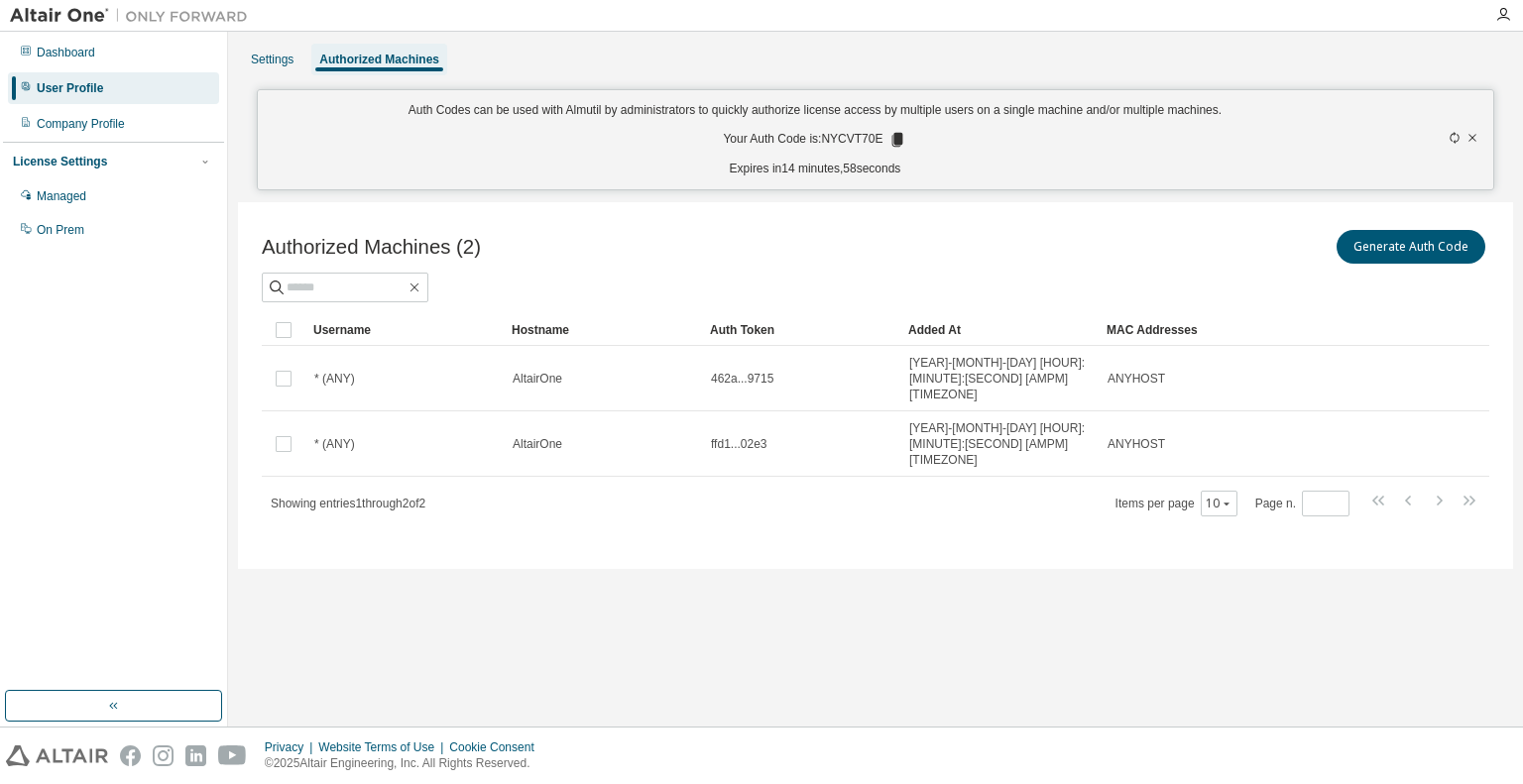 click on "Your Auth Code is:  NYCVT70E" at bounding box center [814, 140] 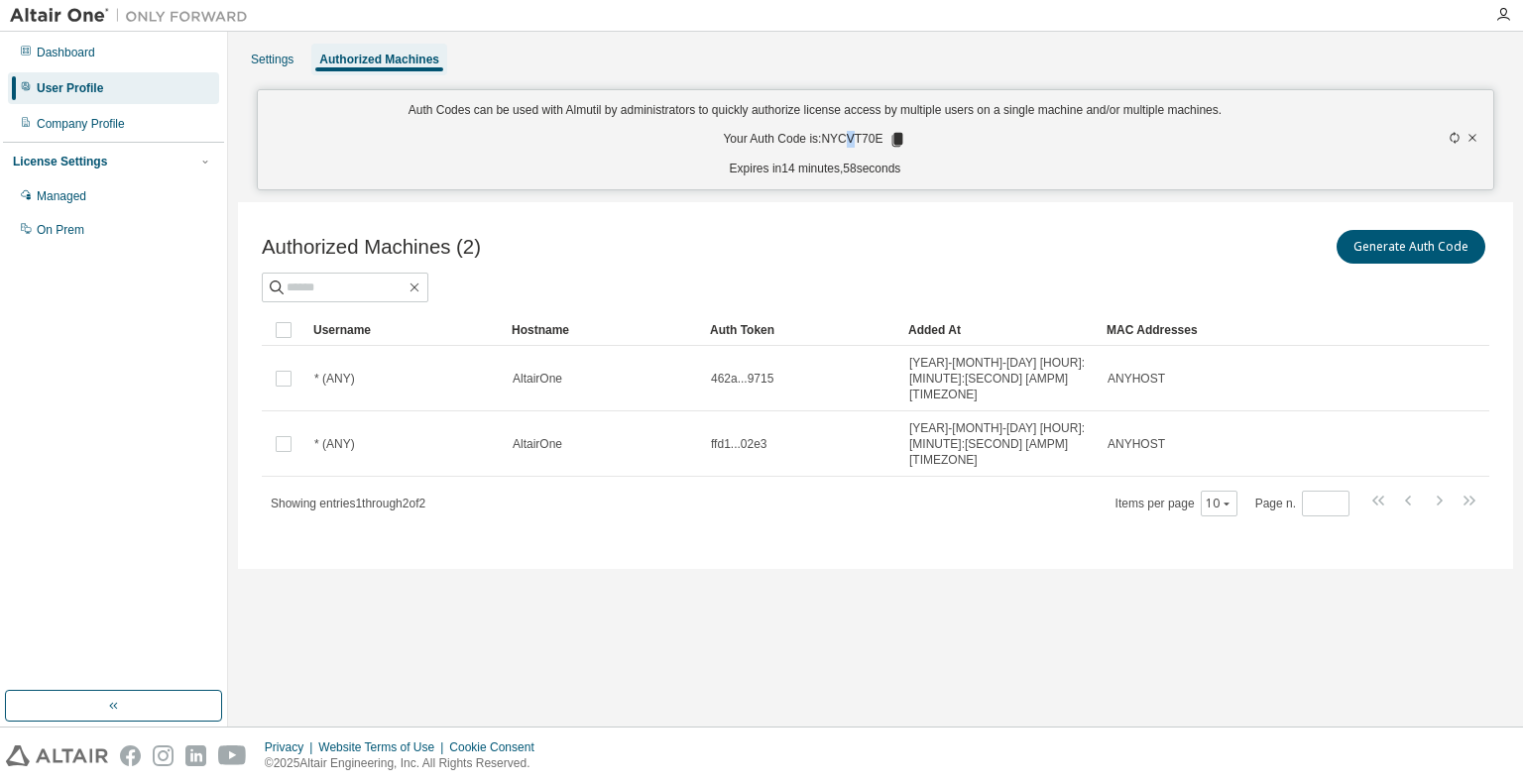 click on "Your Auth Code is:  NYCVT70E" at bounding box center [814, 140] 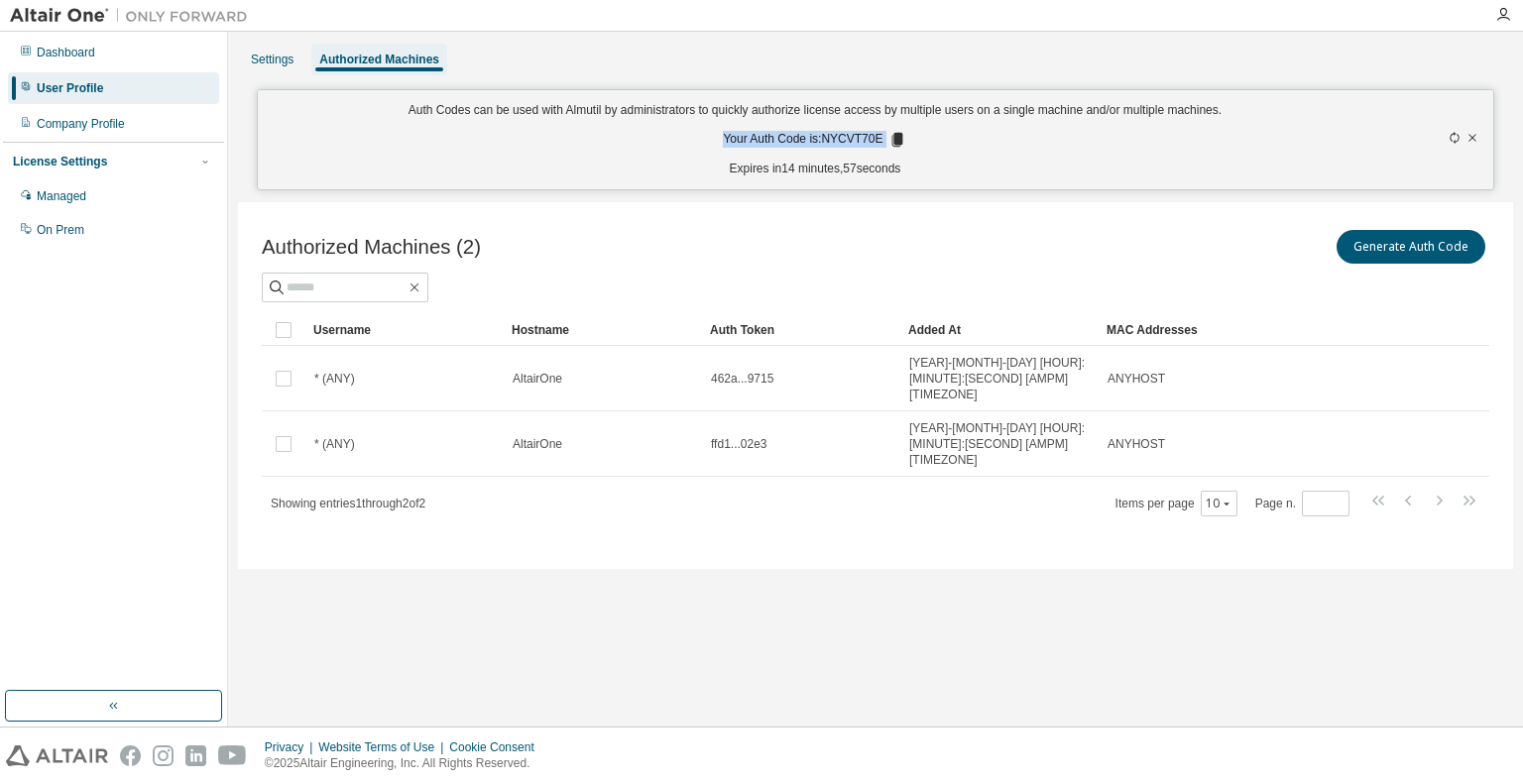 click on "Your Auth Code is:  NYCVT70E" at bounding box center [814, 140] 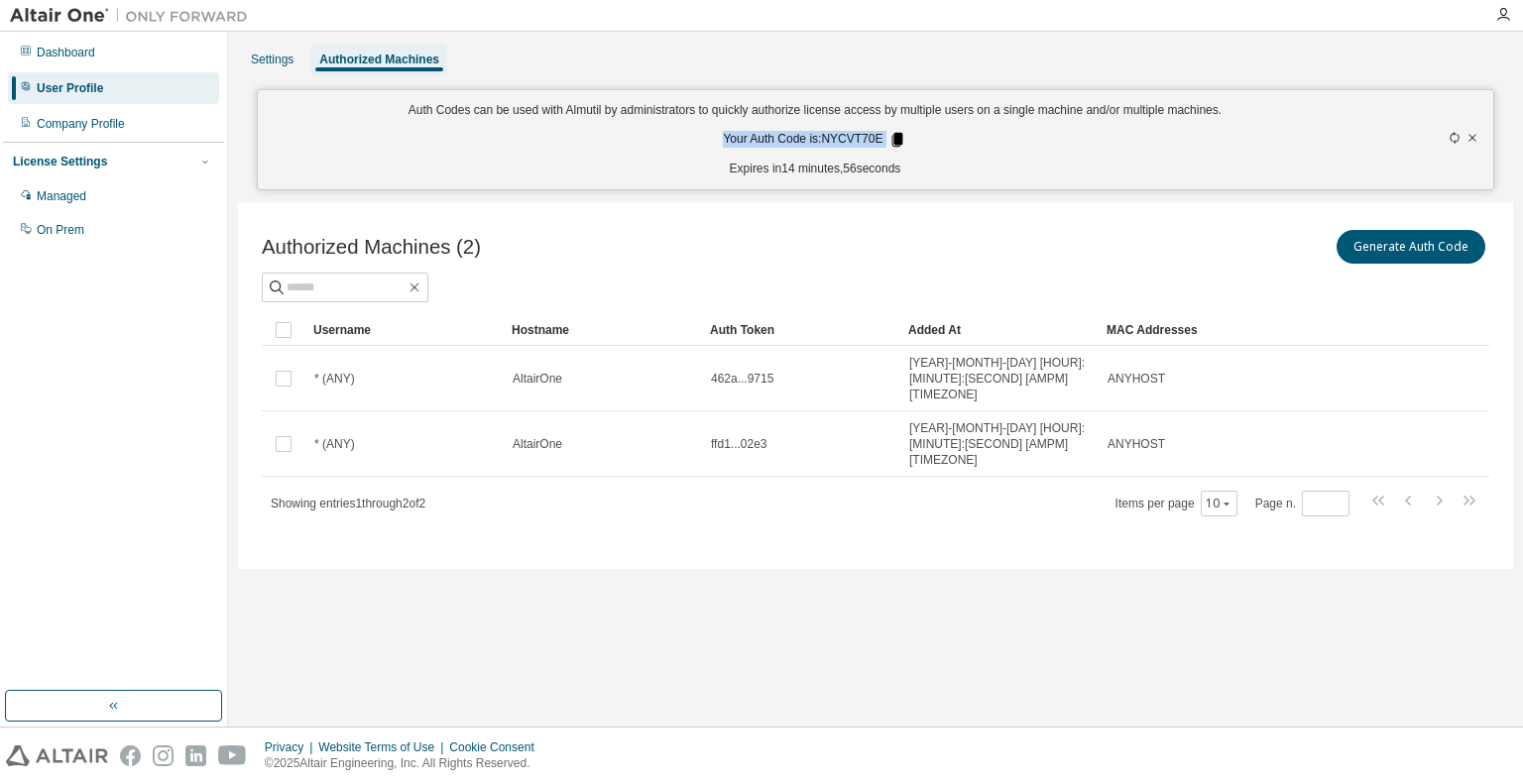 click 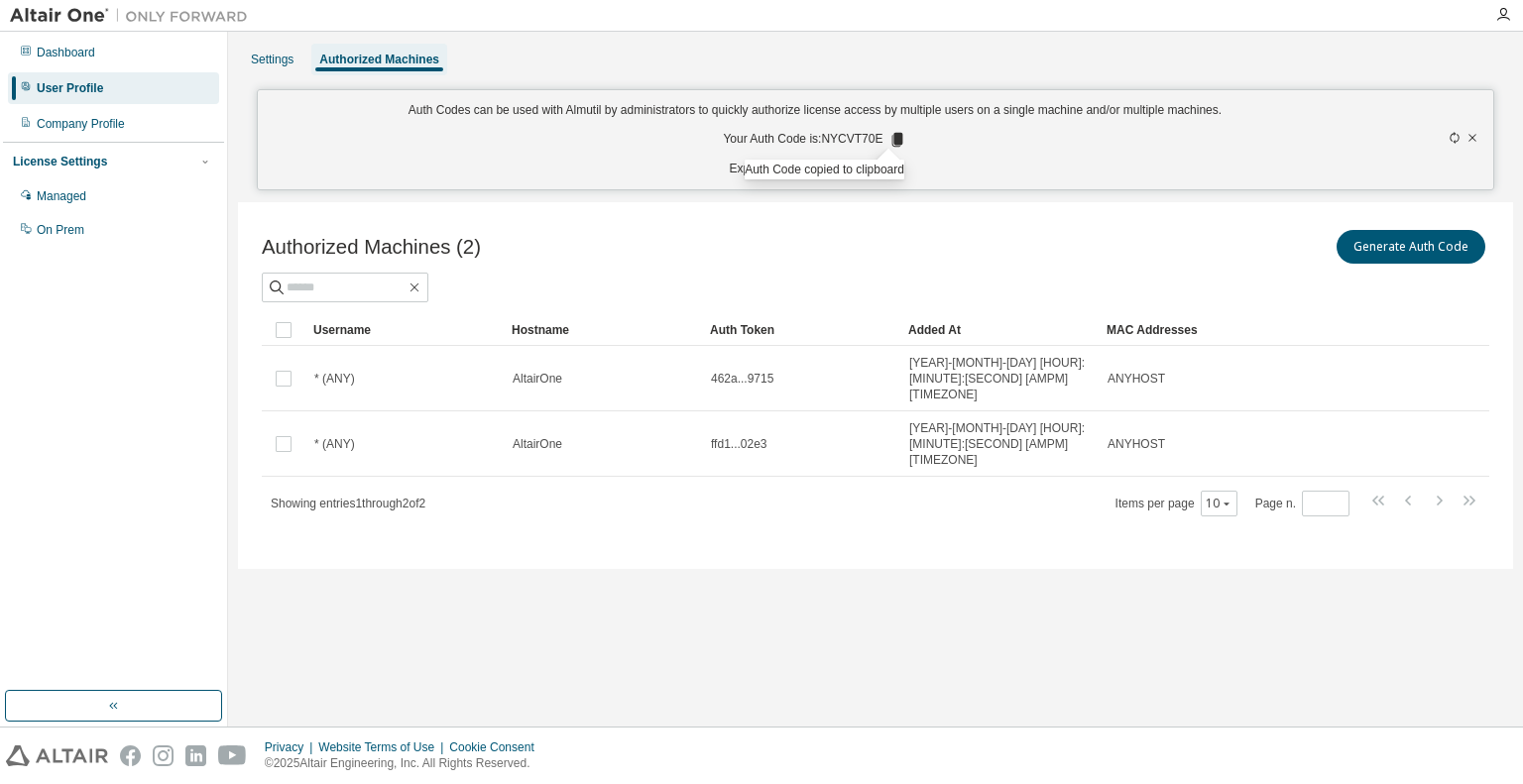 click 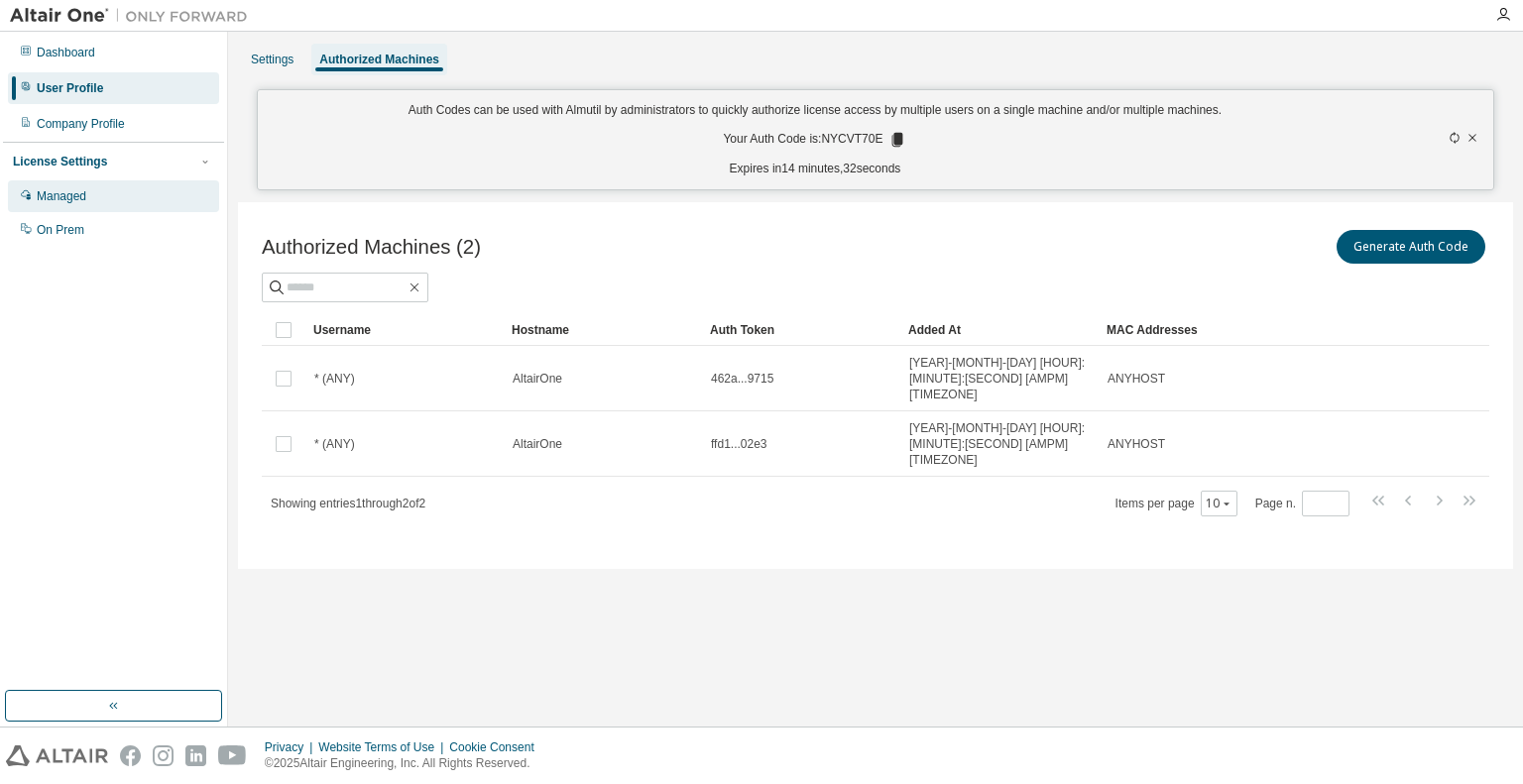 click on "Managed" at bounding box center [61, 196] 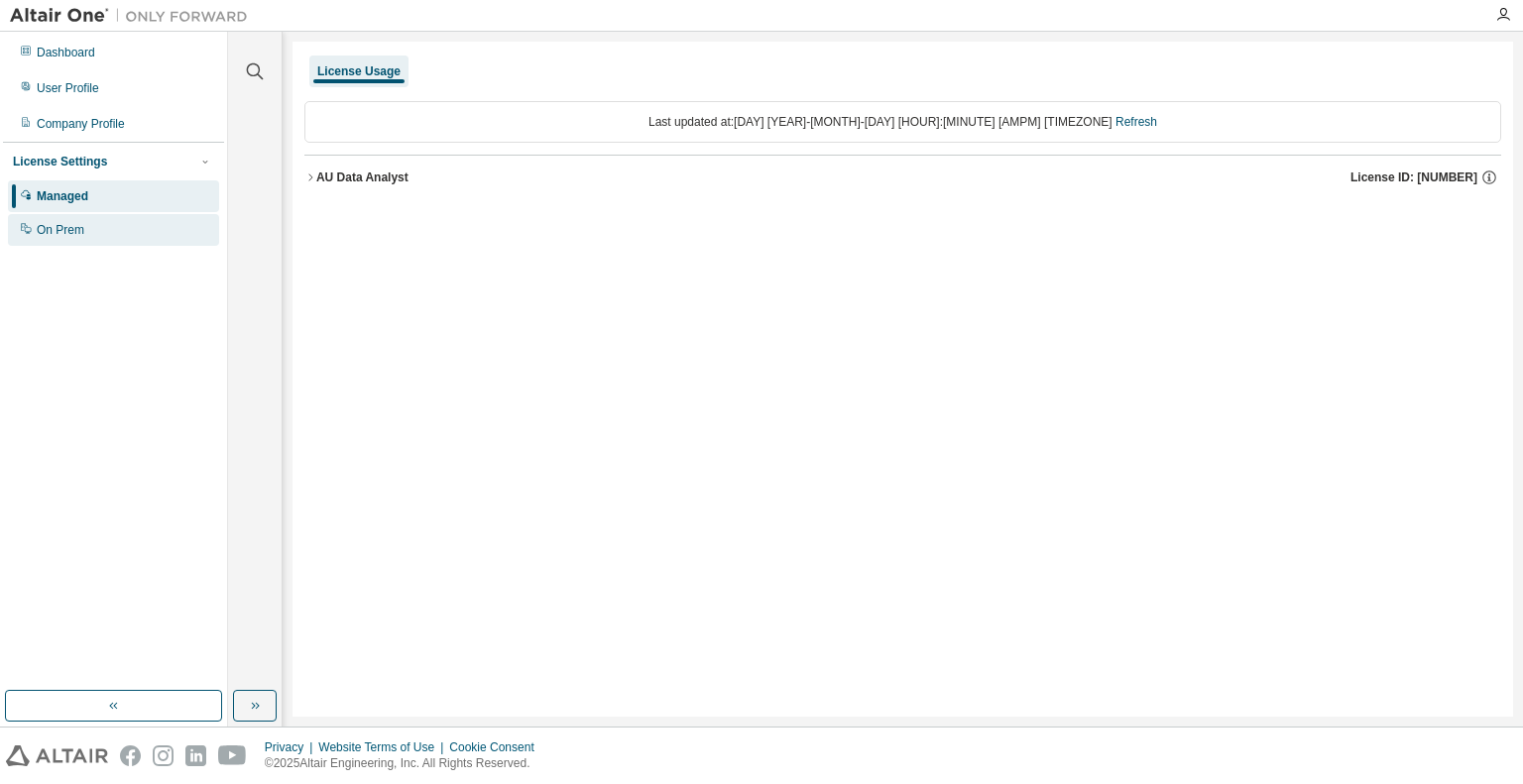 click on "On Prem" at bounding box center [60, 230] 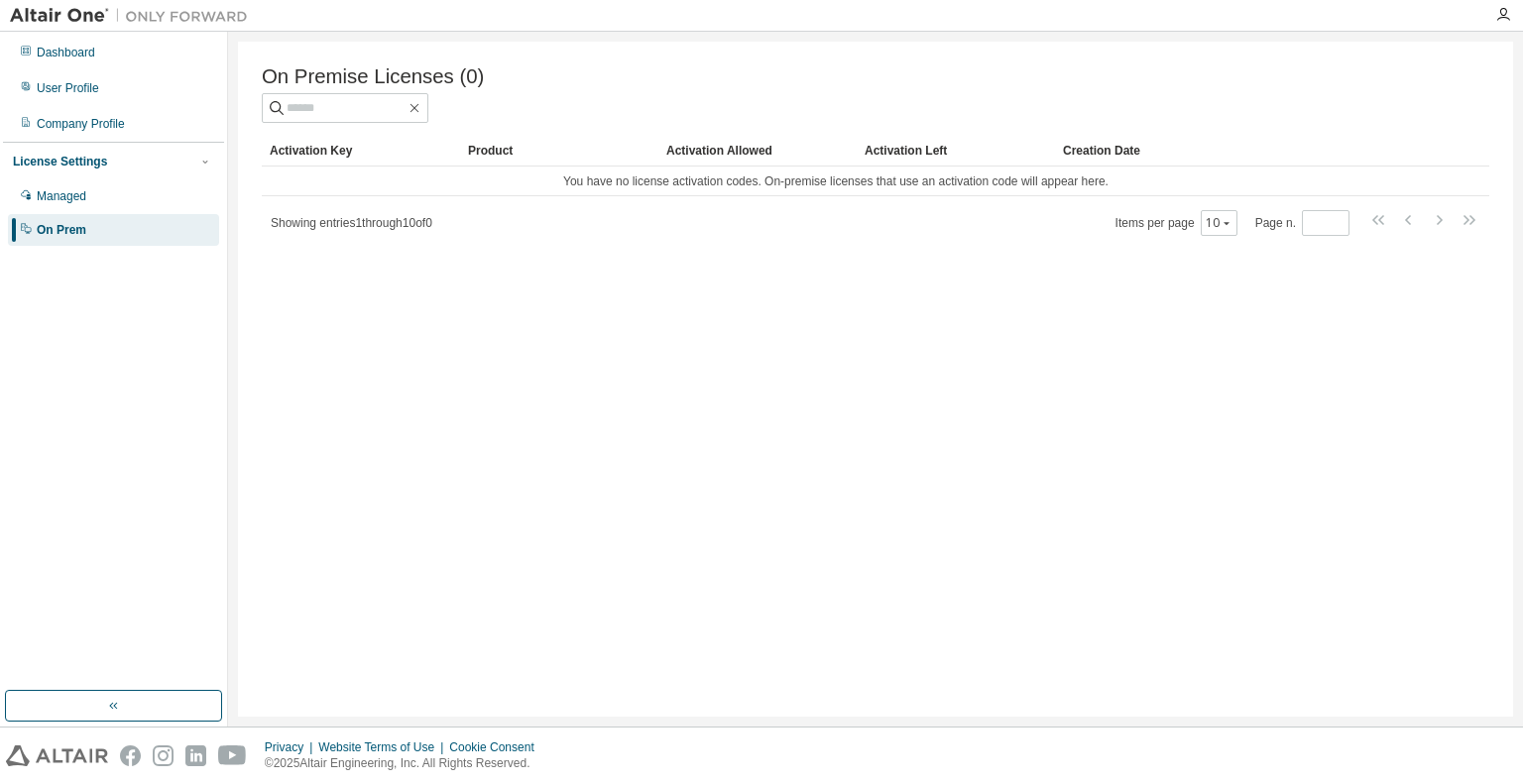 click on "Showing entries  1  through  10  of  0" at bounding box center [351, 223] 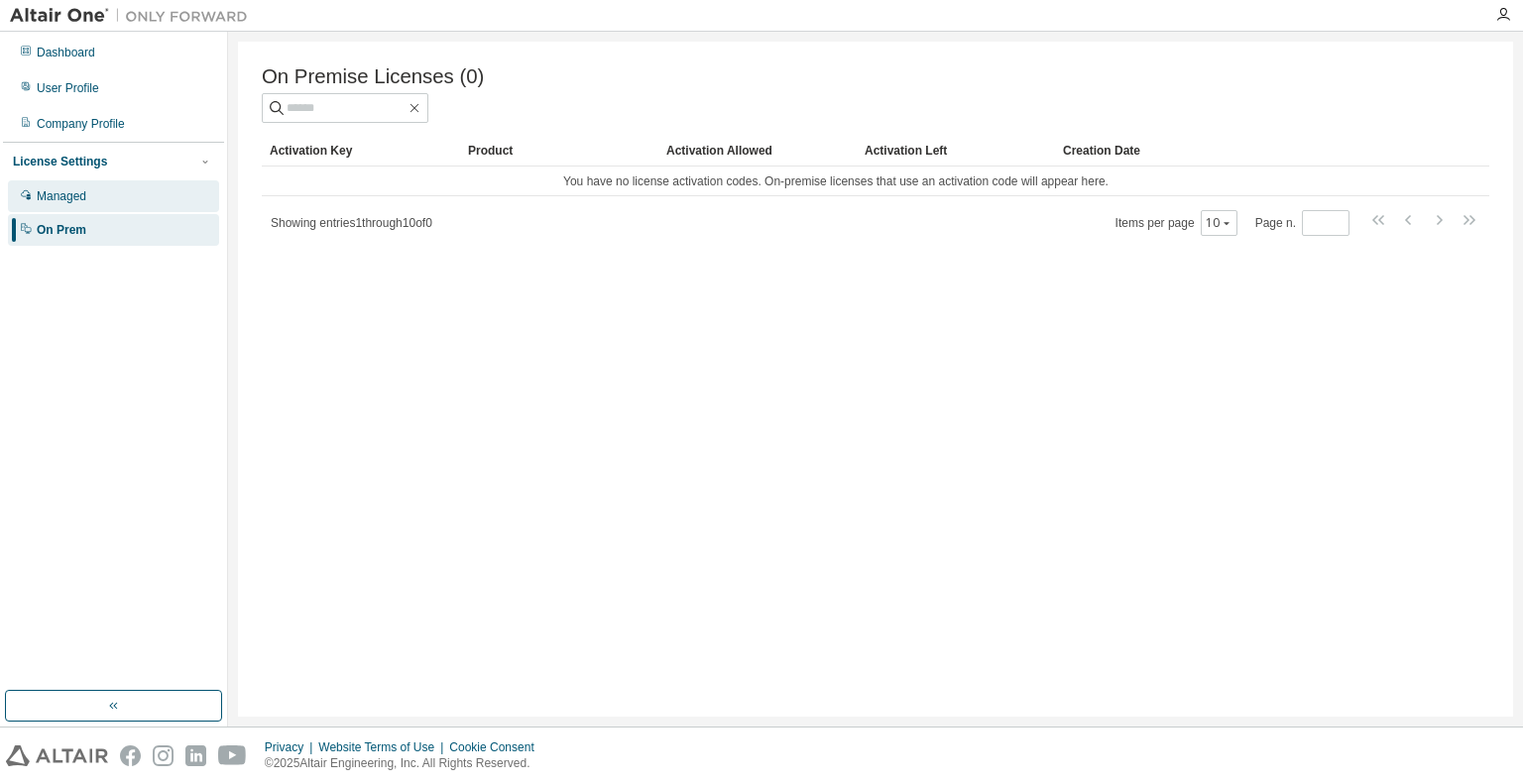 click on "Managed" at bounding box center [61, 196] 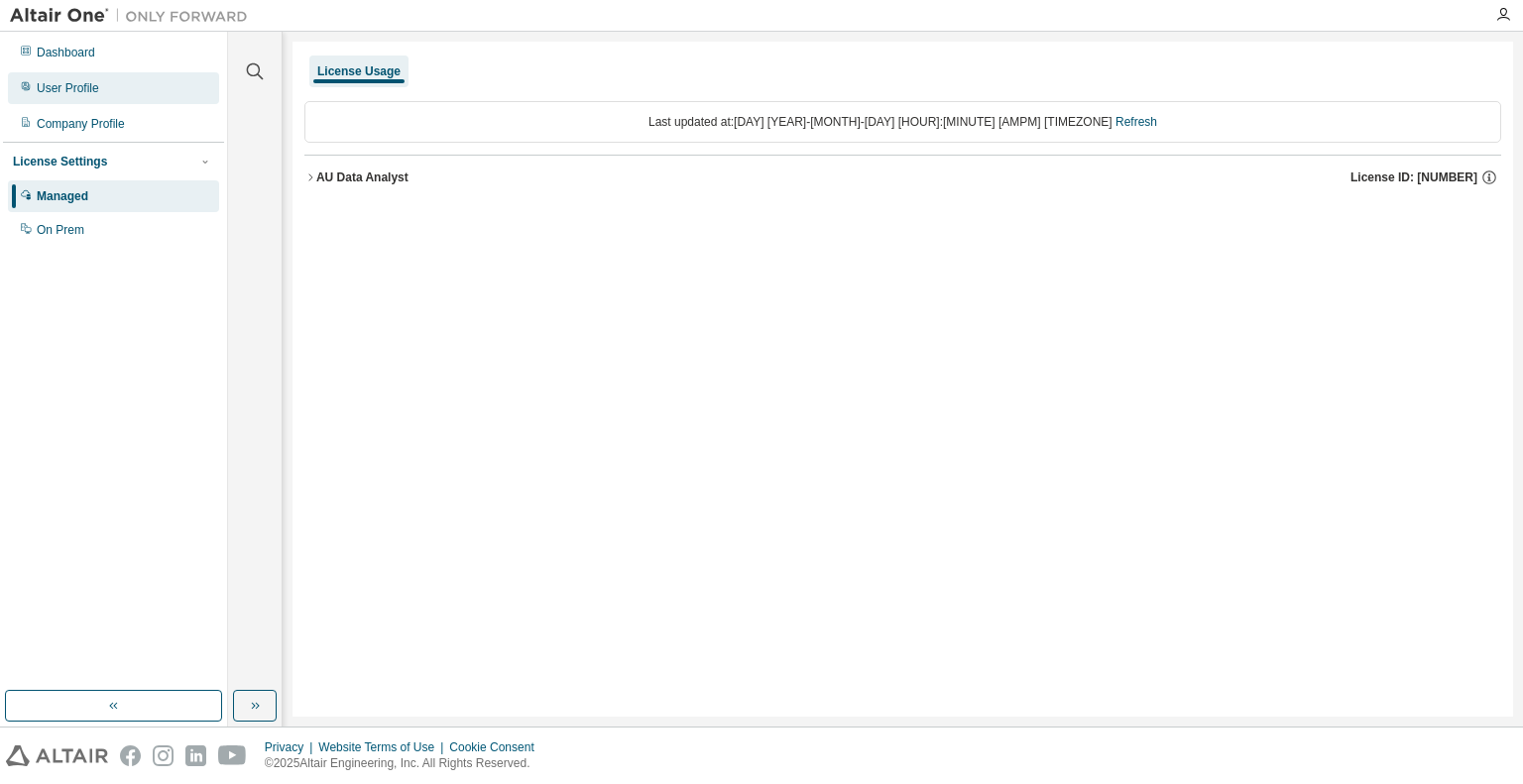 click on "User Profile" at bounding box center (67, 88) 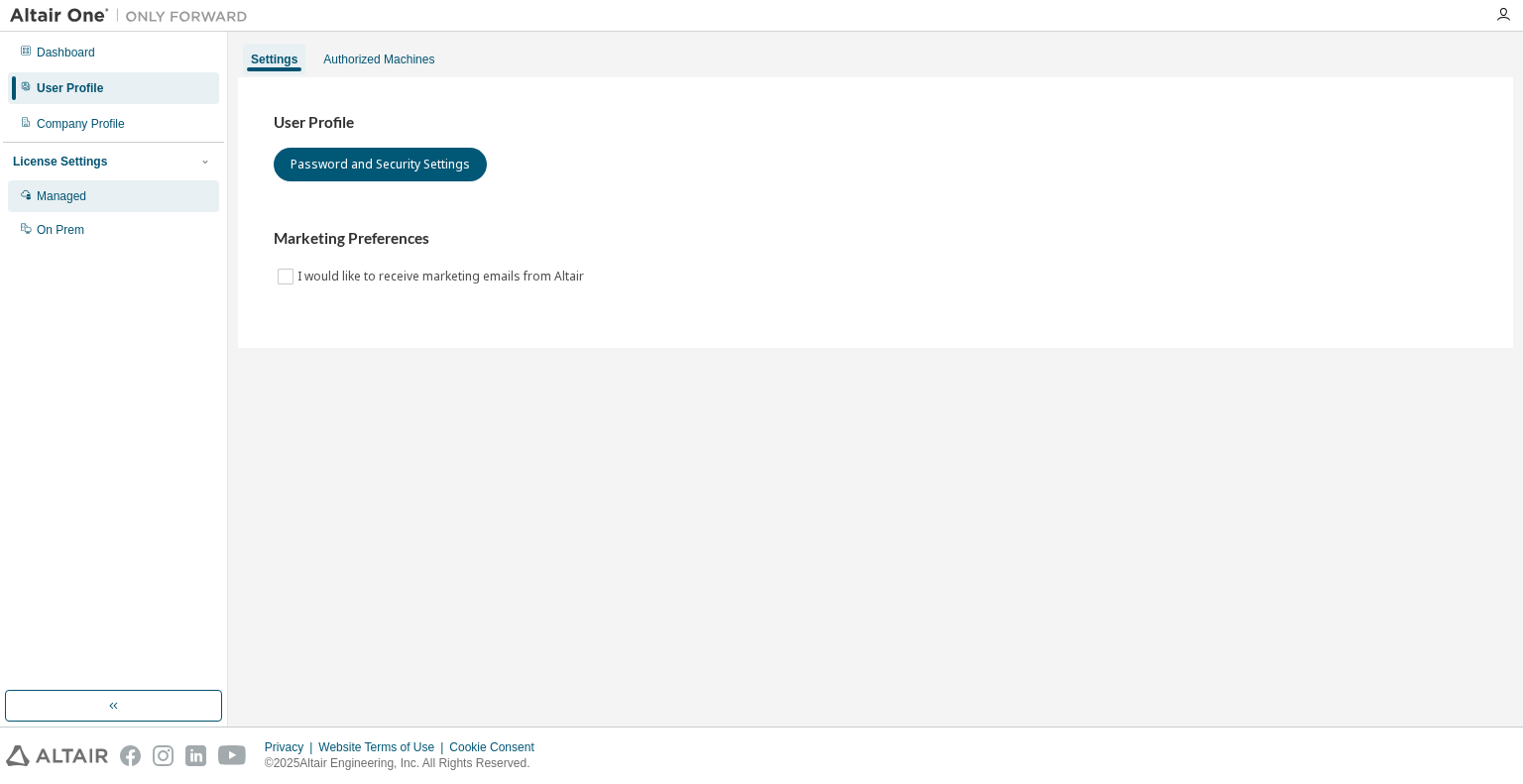 click on "Managed" at bounding box center (61, 196) 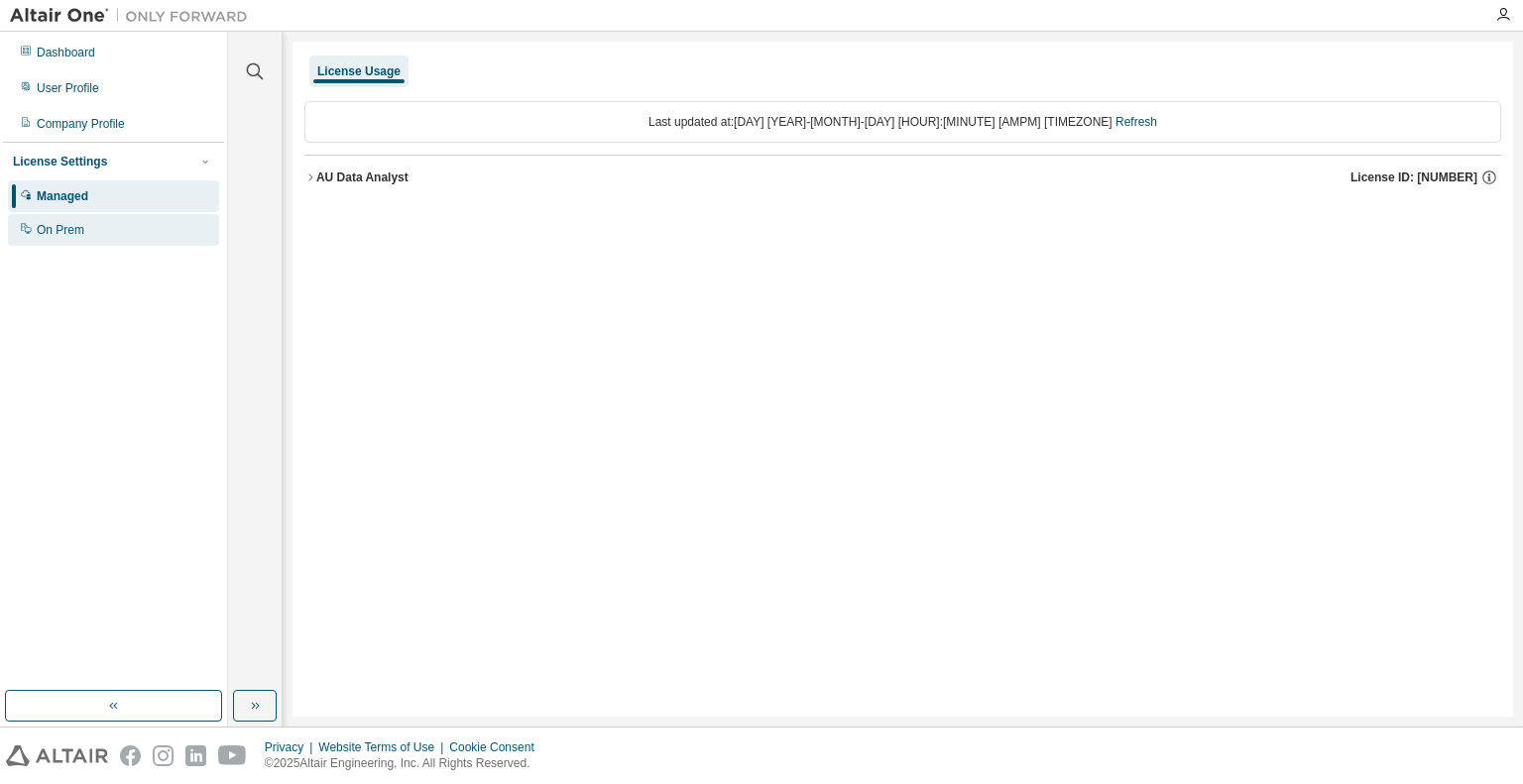 click on "On Prem" at bounding box center (60, 230) 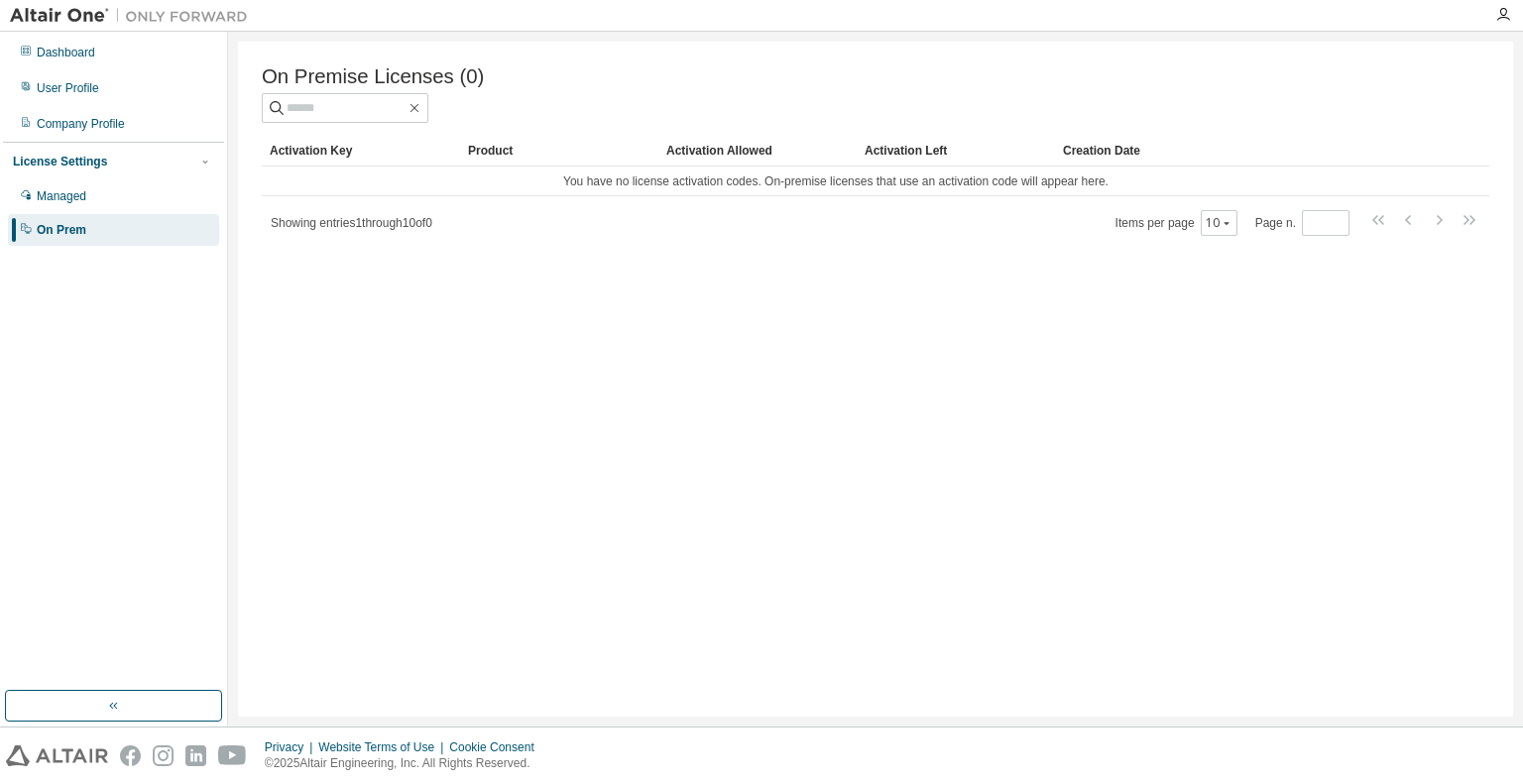 click on "On Premise Licenses (0) Clear Load Save Save As Field Operator Value Select filter Select operand Add criteria Search Activation Key Product Activation Allowed Activation Left Creation Date You have no license activation codes. On-premise licenses that use an activation code will appear here. Showing entries  1  through  10  of  0 Items per page 10 Page n. *" at bounding box center (876, 379) 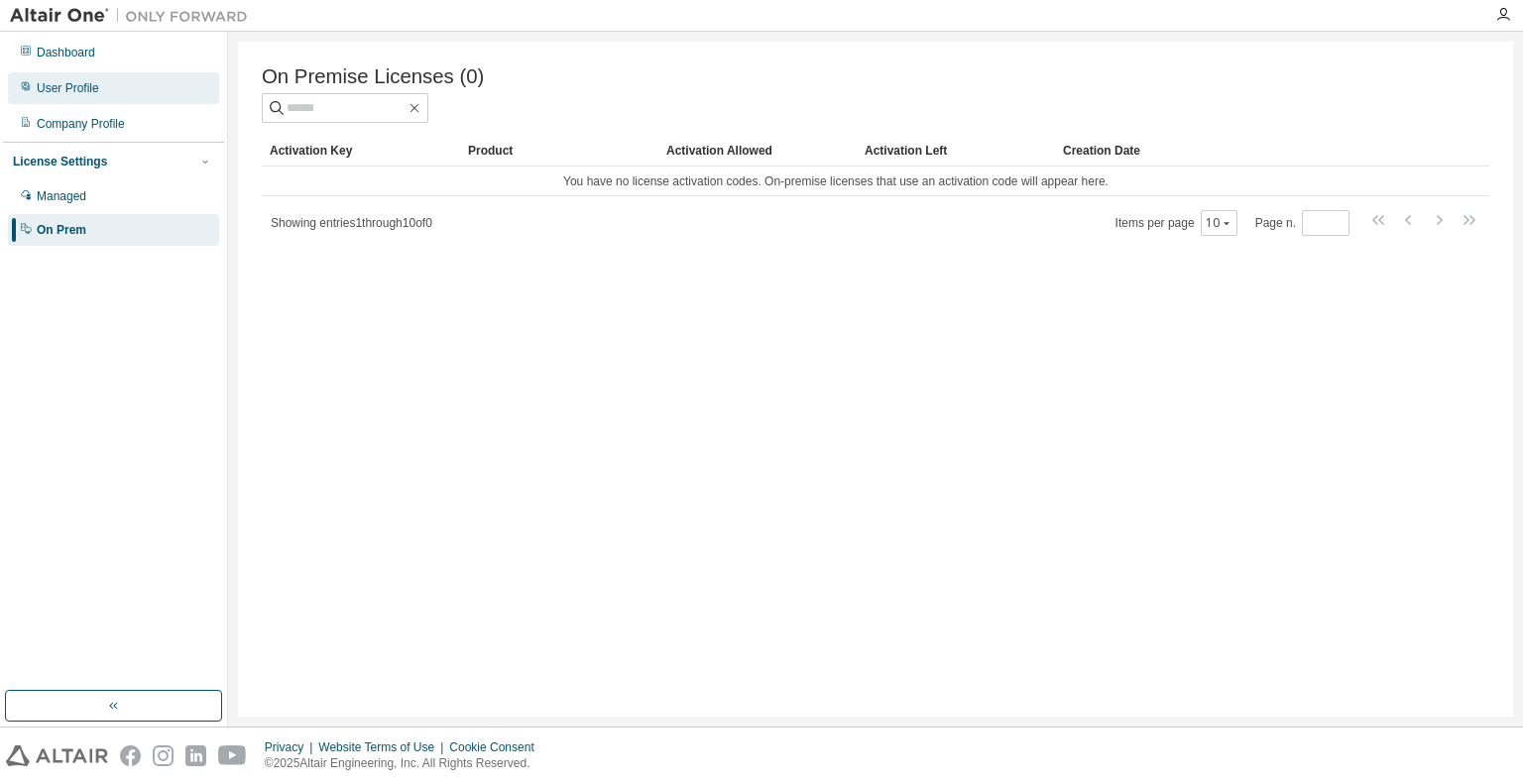click on "User Profile" at bounding box center [67, 88] 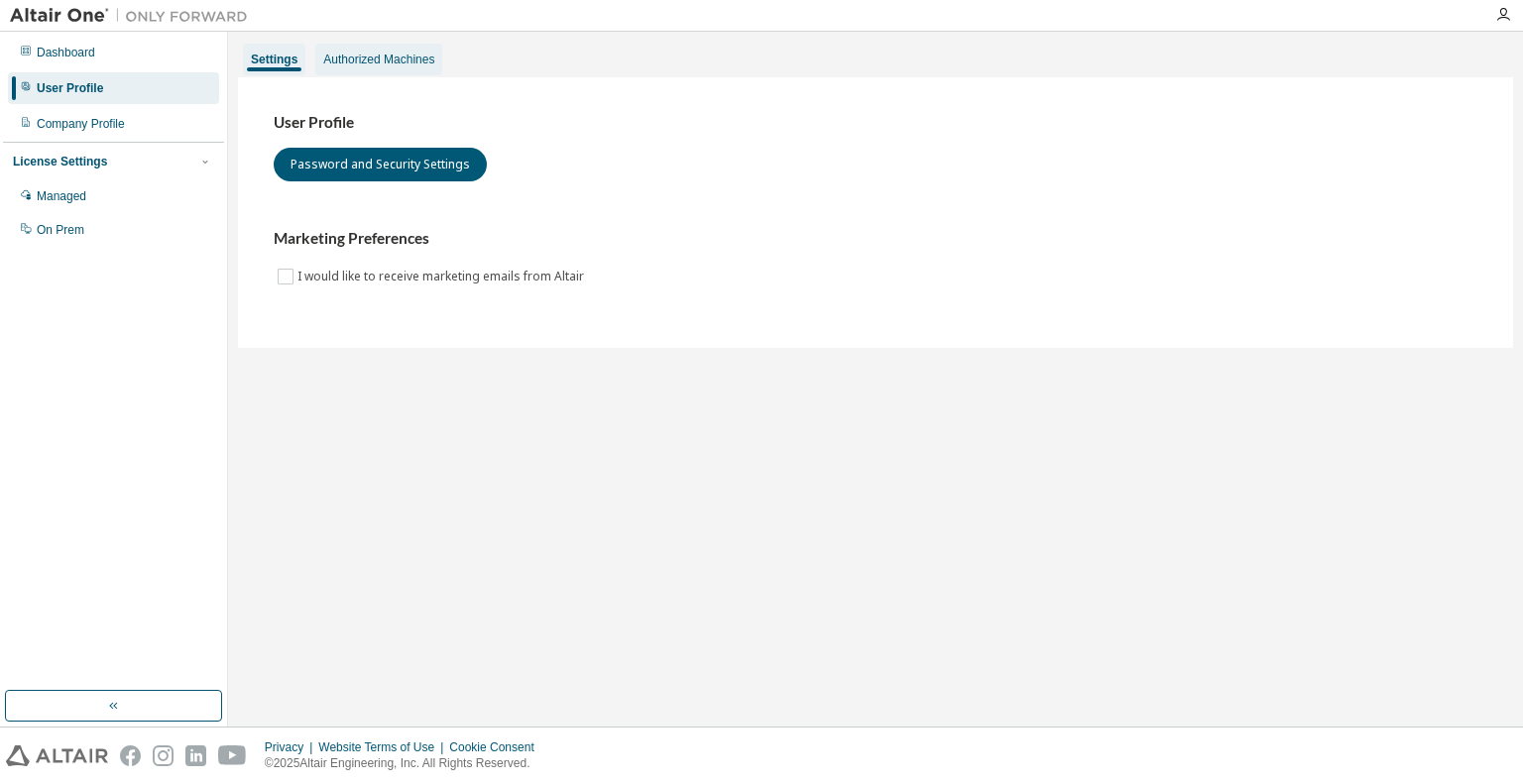 click on "Authorized Machines" at bounding box center [379, 59] 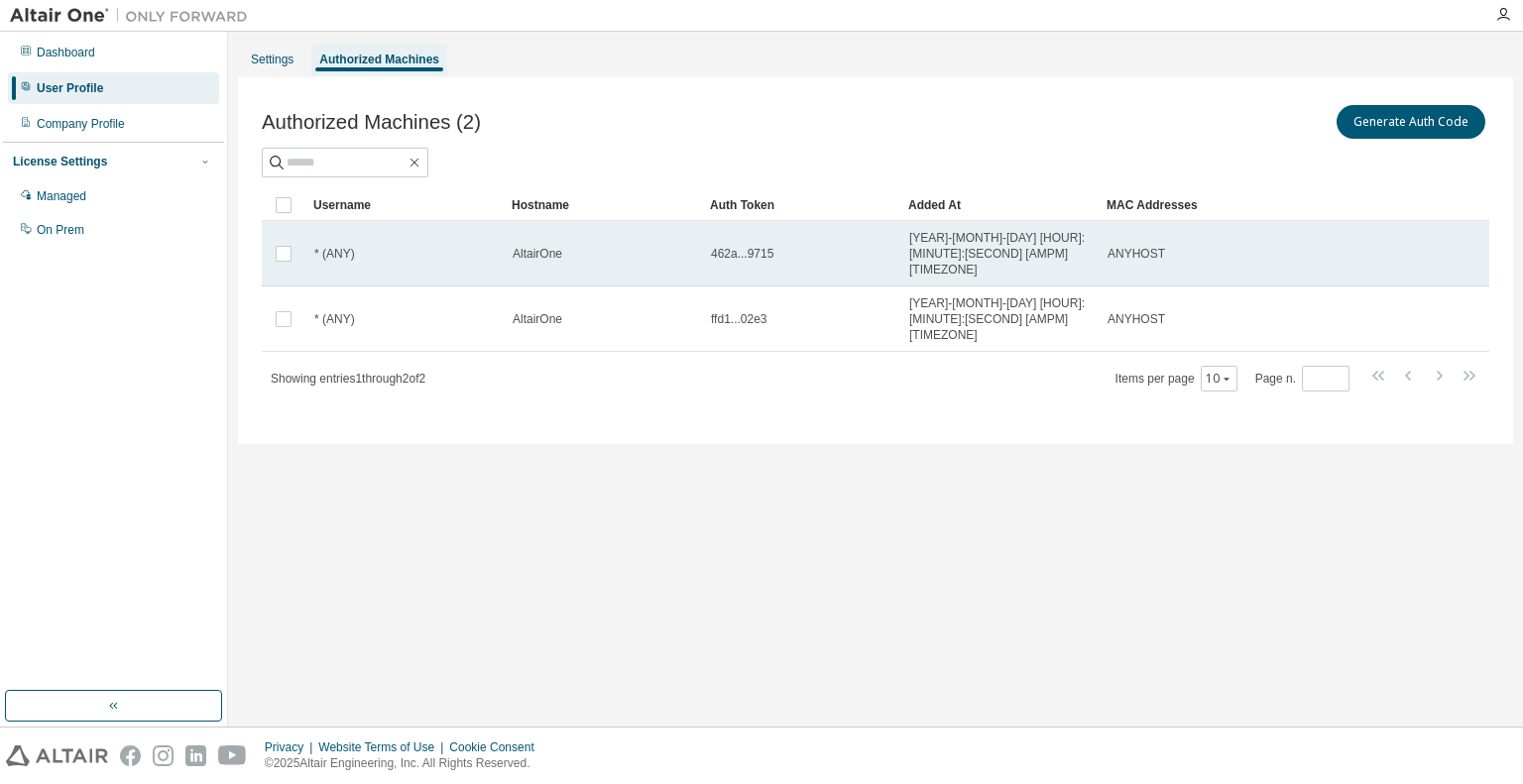 click on "* (ANY)" at bounding box center [405, 254] 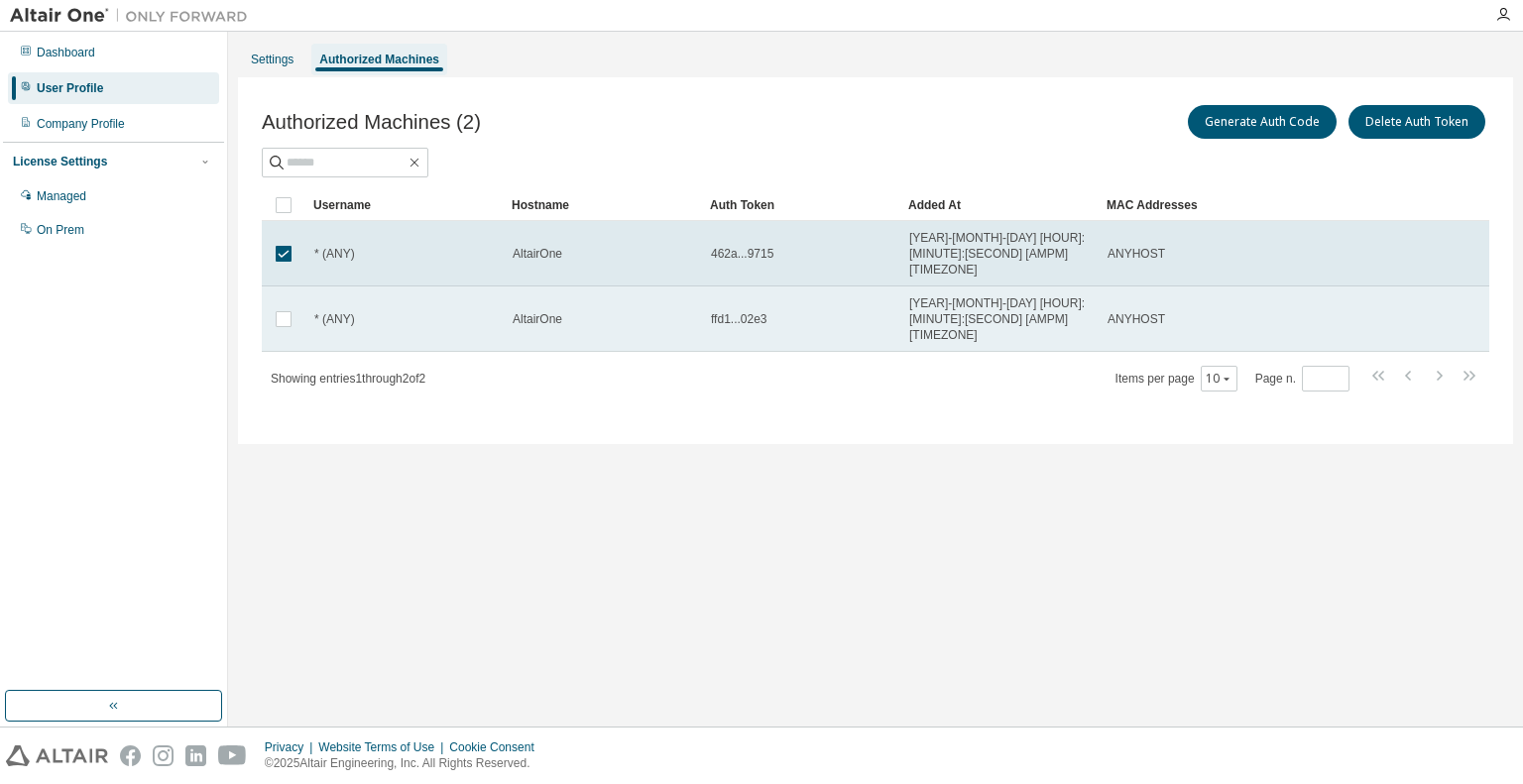 click on "ffd1...02e3" at bounding box center (801, 319) 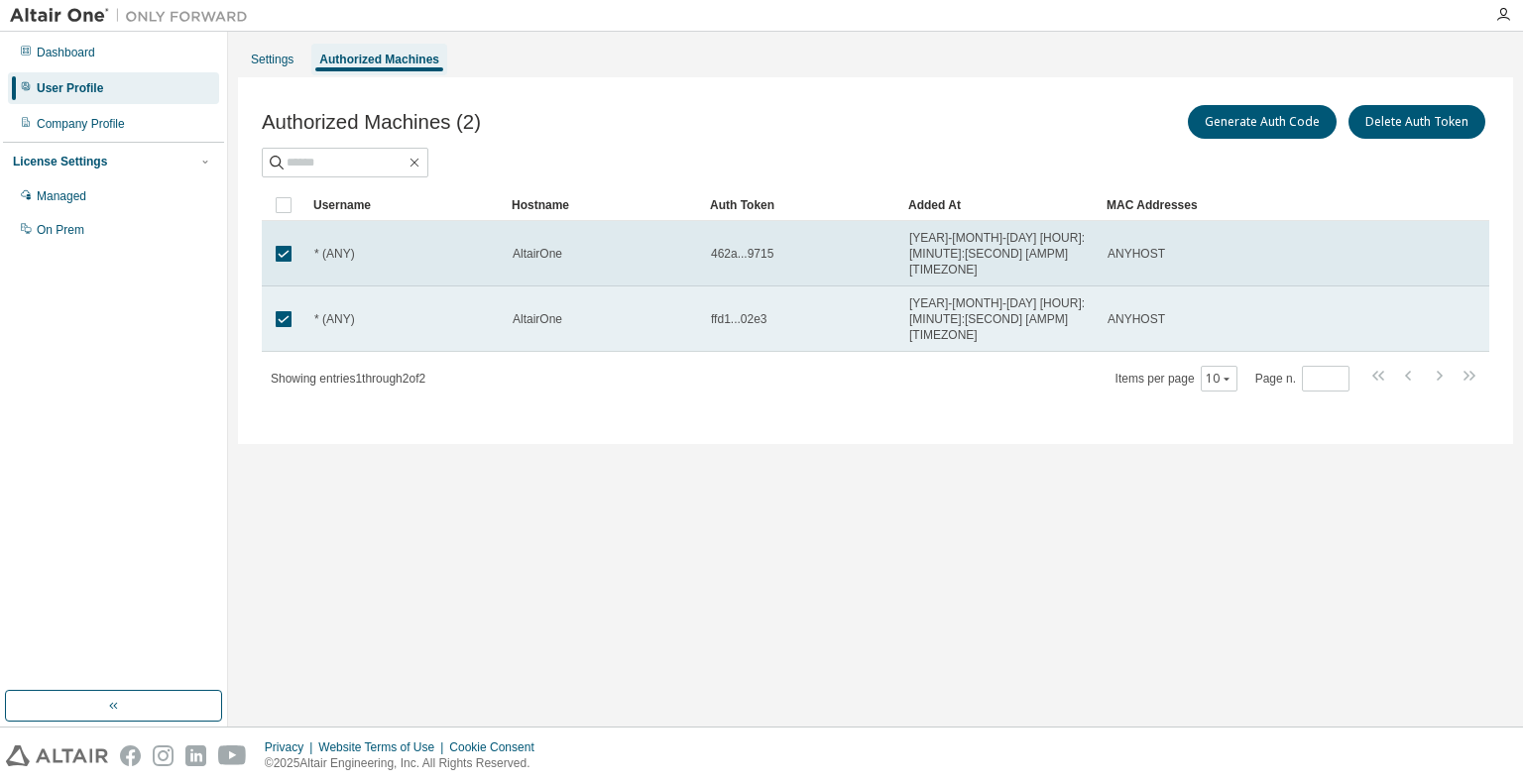 click on "* (ANY)" at bounding box center (405, 319) 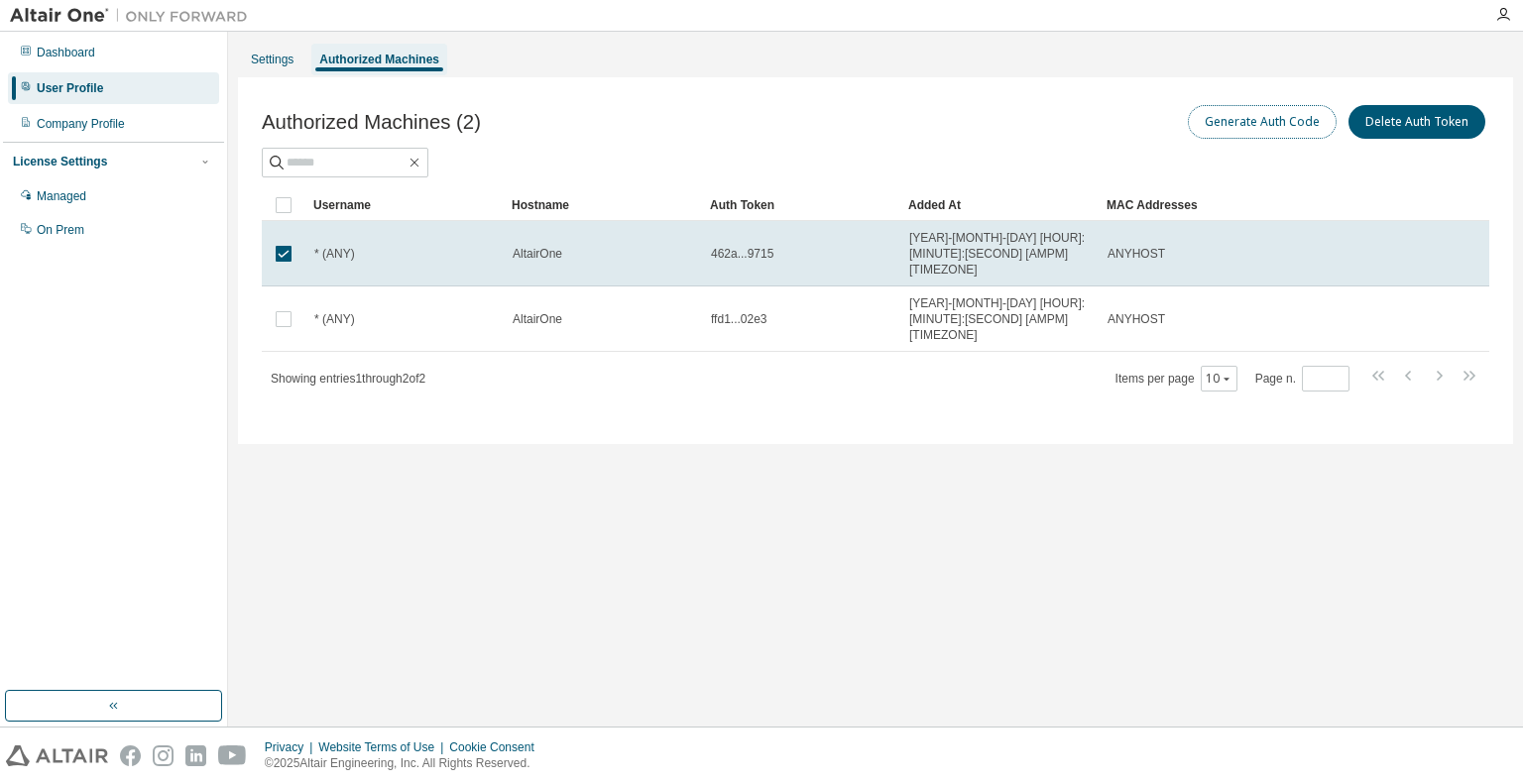 click on "Generate Auth Code" at bounding box center [1262, 122] 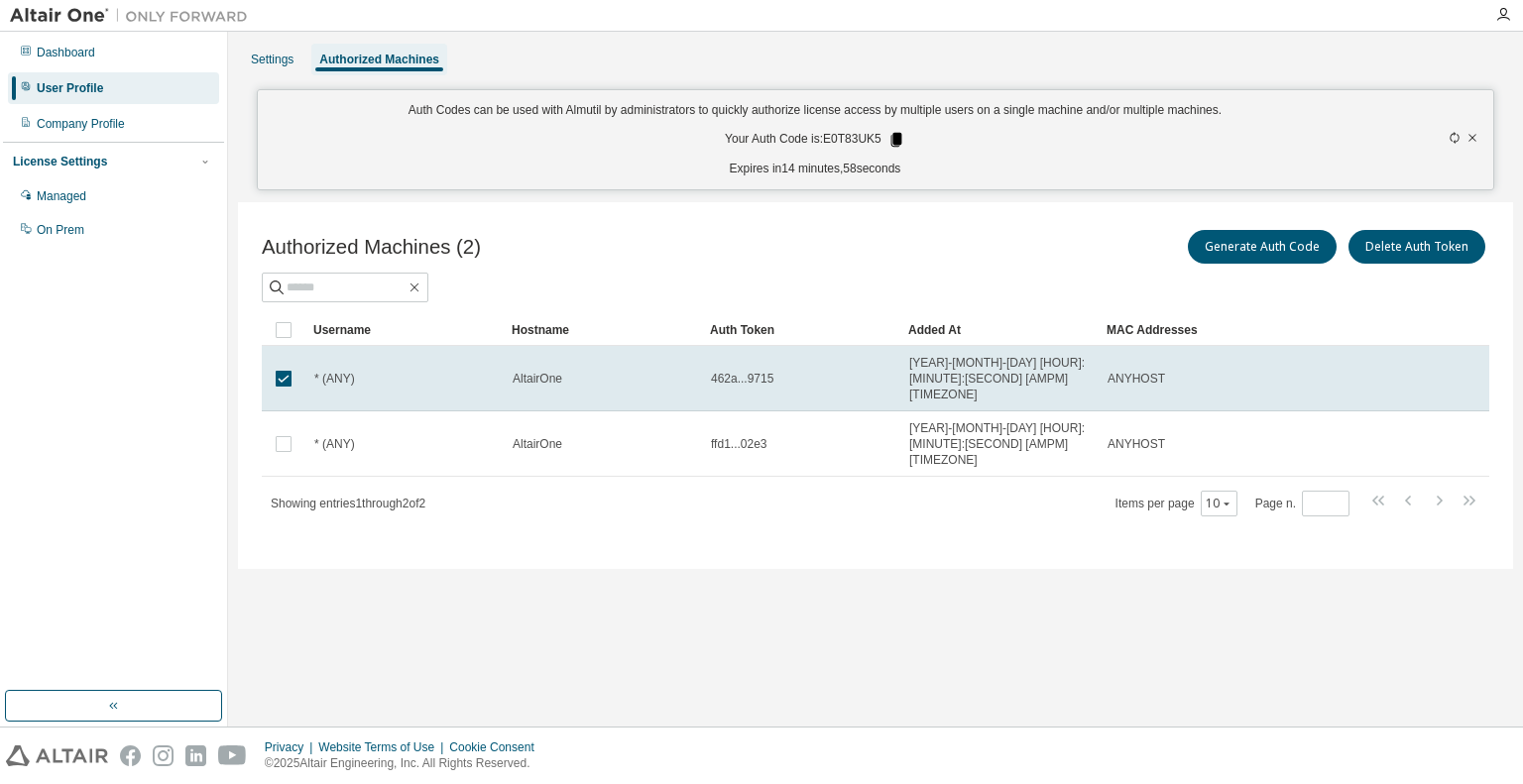 click 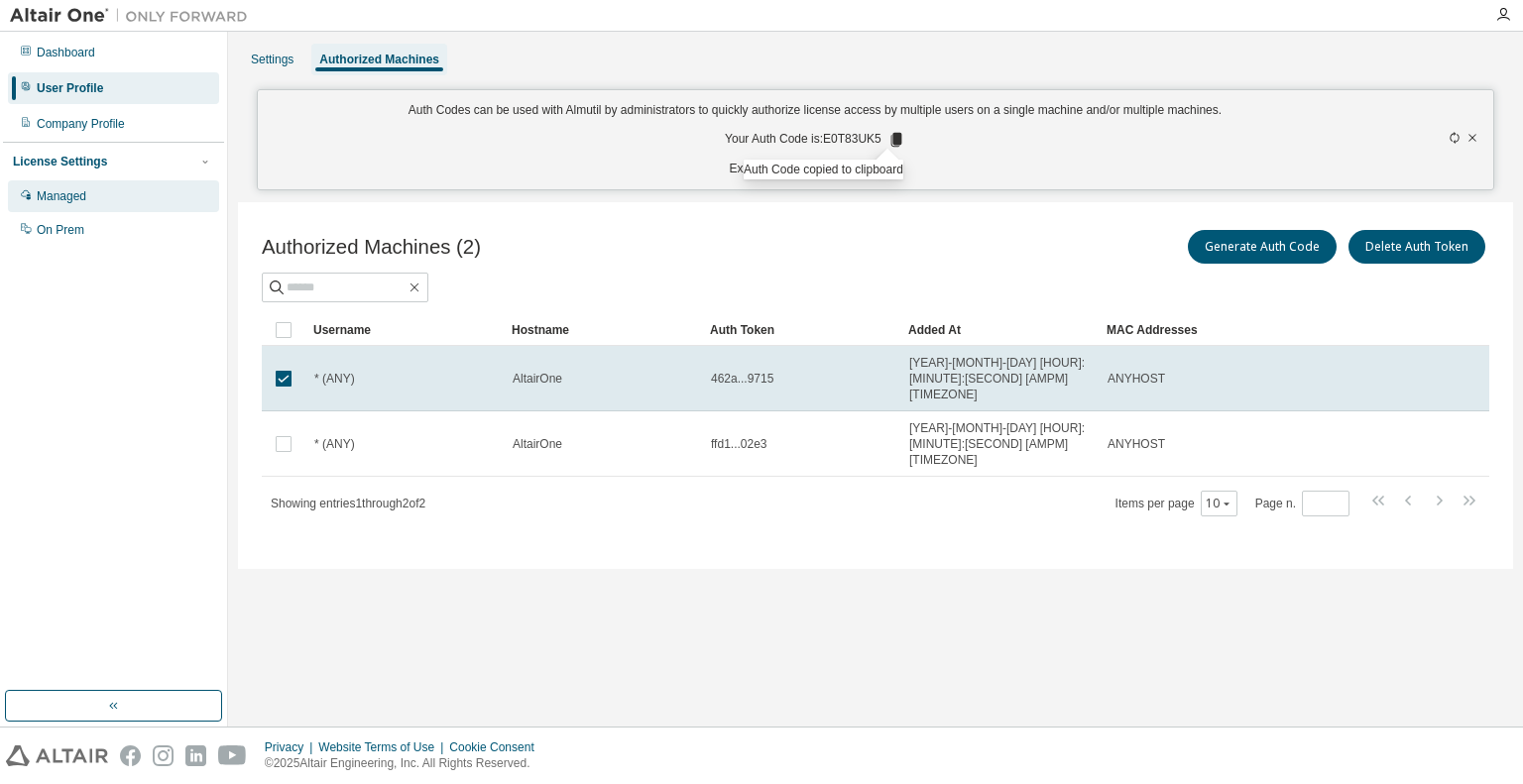 click on "Managed" at bounding box center (61, 196) 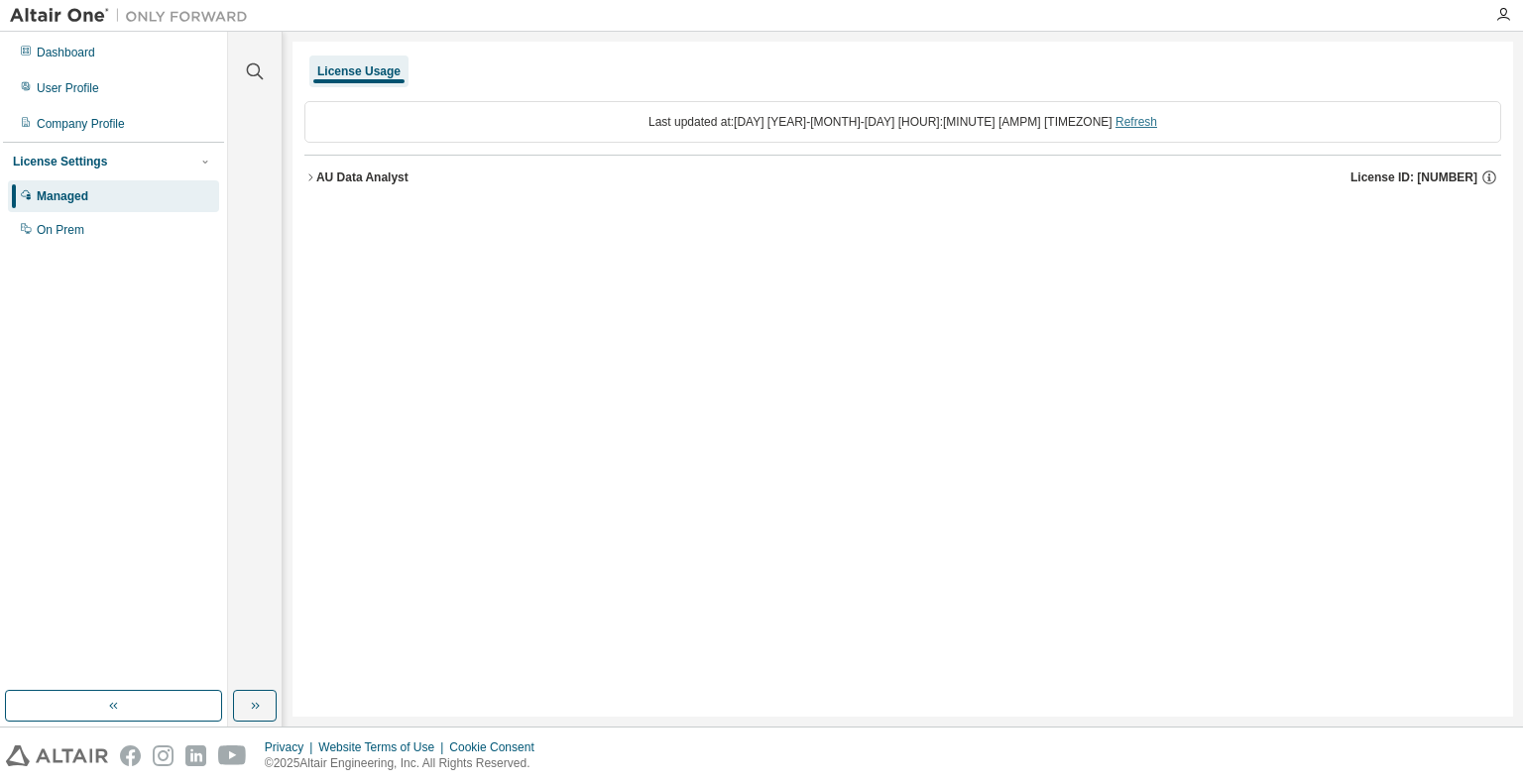 click on "Refresh" at bounding box center (1136, 122) 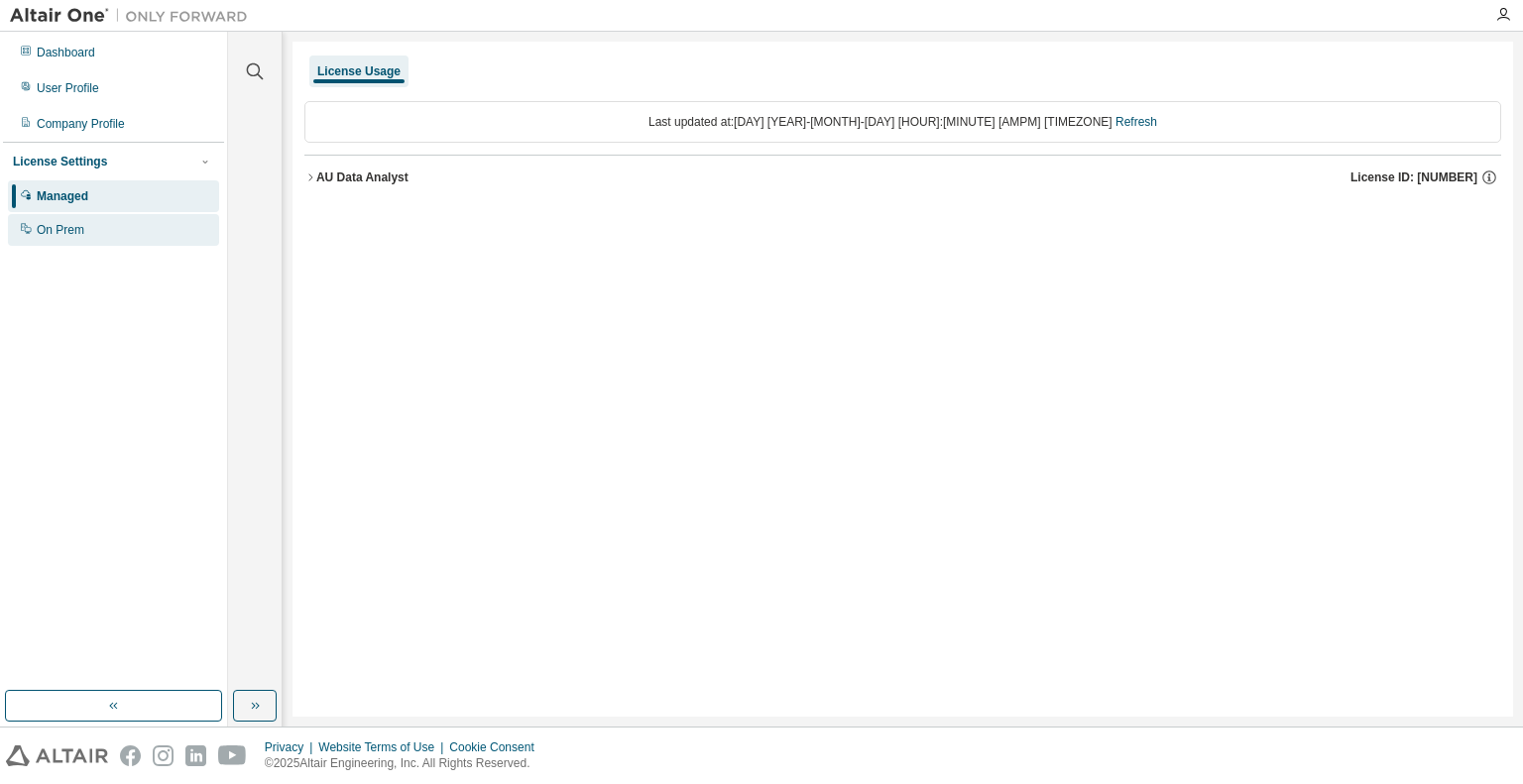 click on "On Prem" at bounding box center [60, 230] 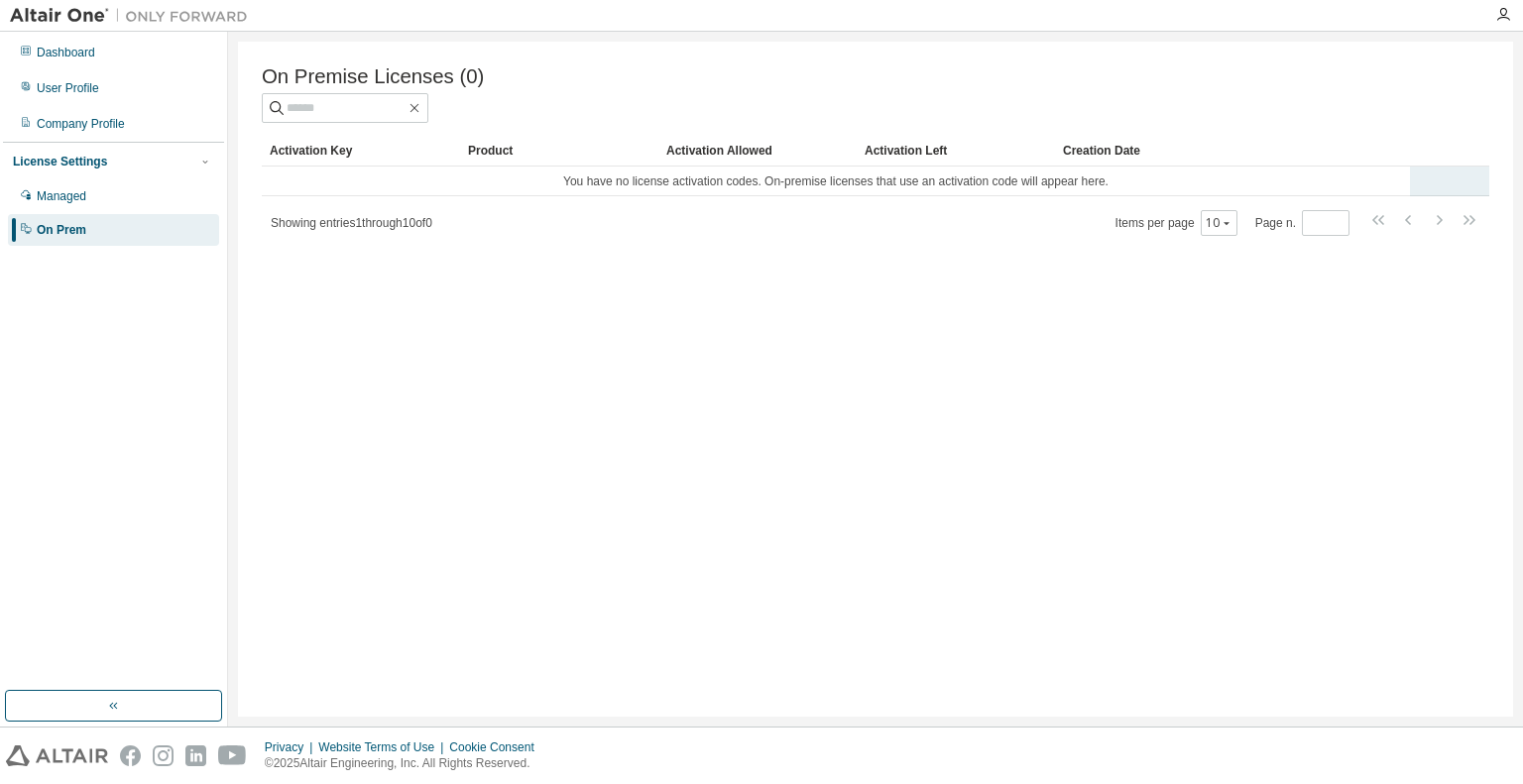 click on "You have no license activation codes. On-premise licenses that use an activation code will appear here." at bounding box center [836, 181] 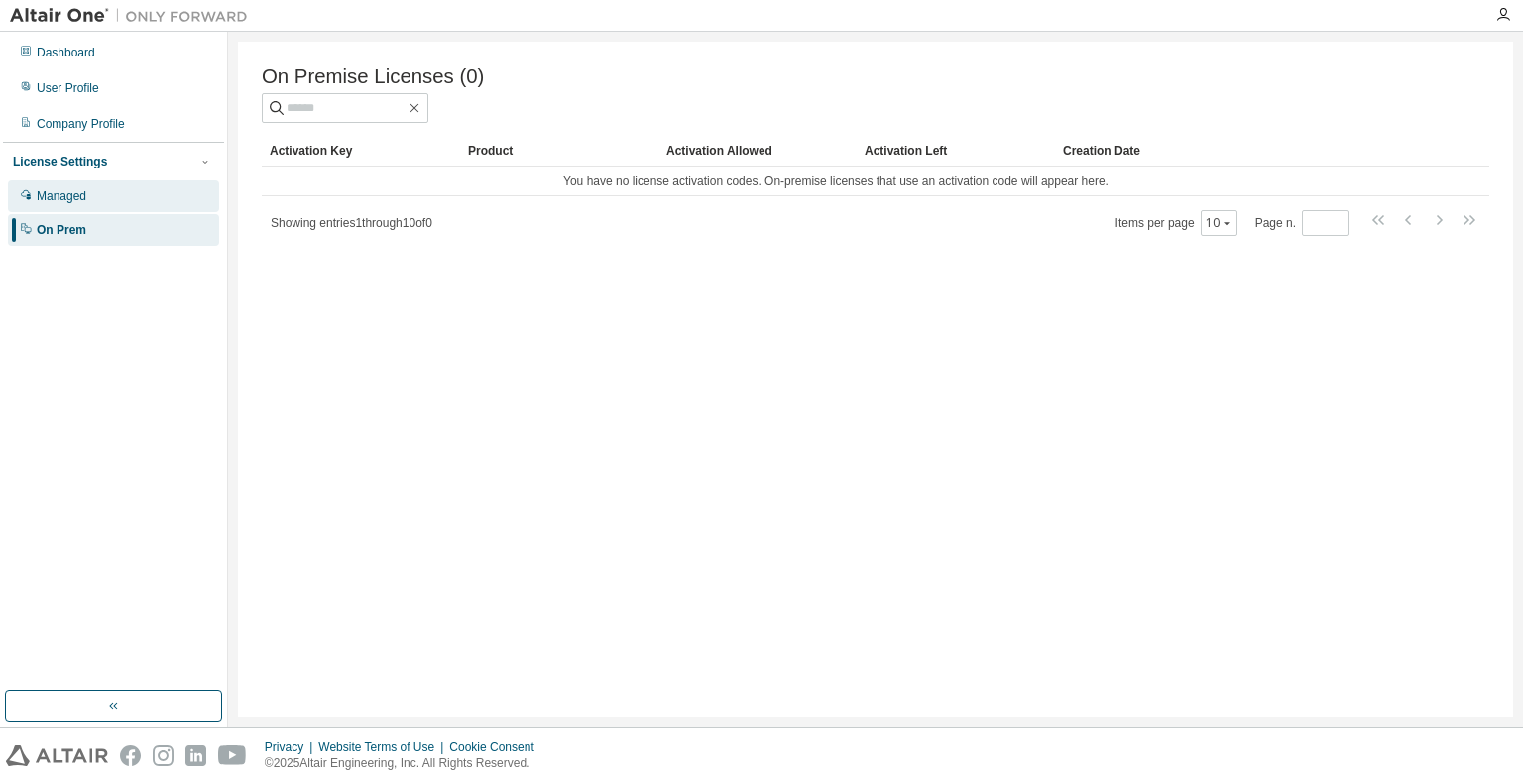 click on "Managed" at bounding box center [61, 196] 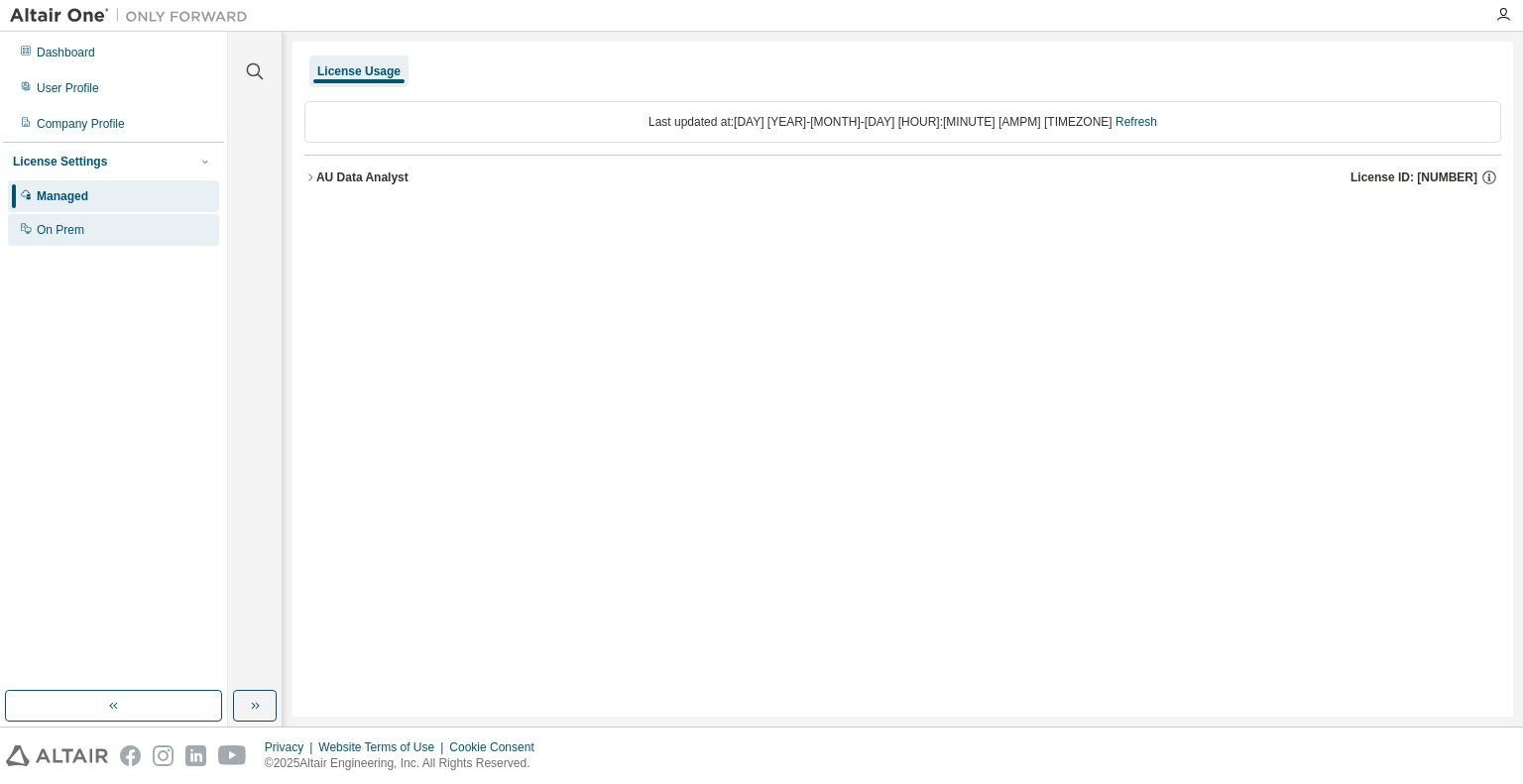 click on "On Prem" at bounding box center [60, 230] 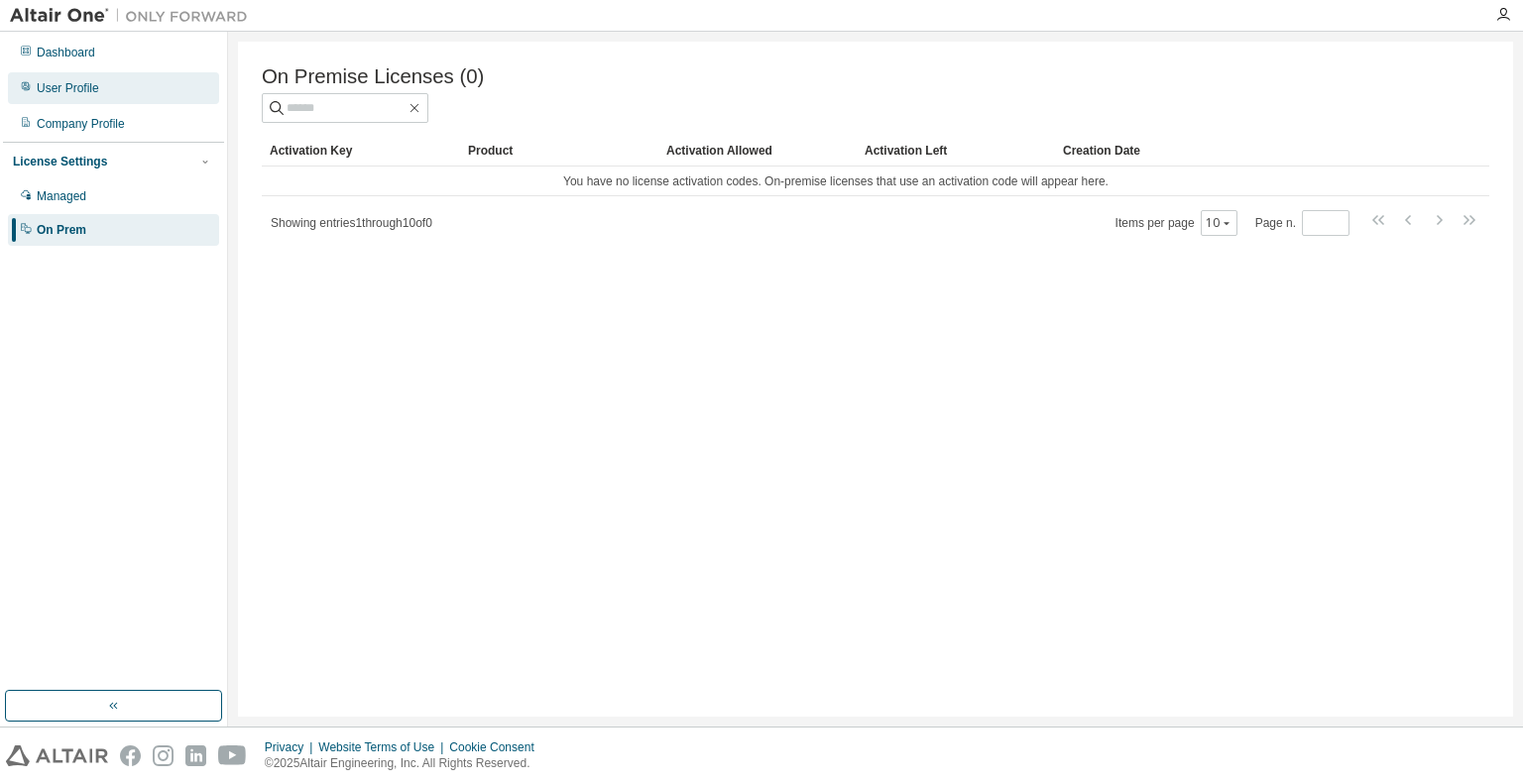 click on "User Profile" at bounding box center (67, 88) 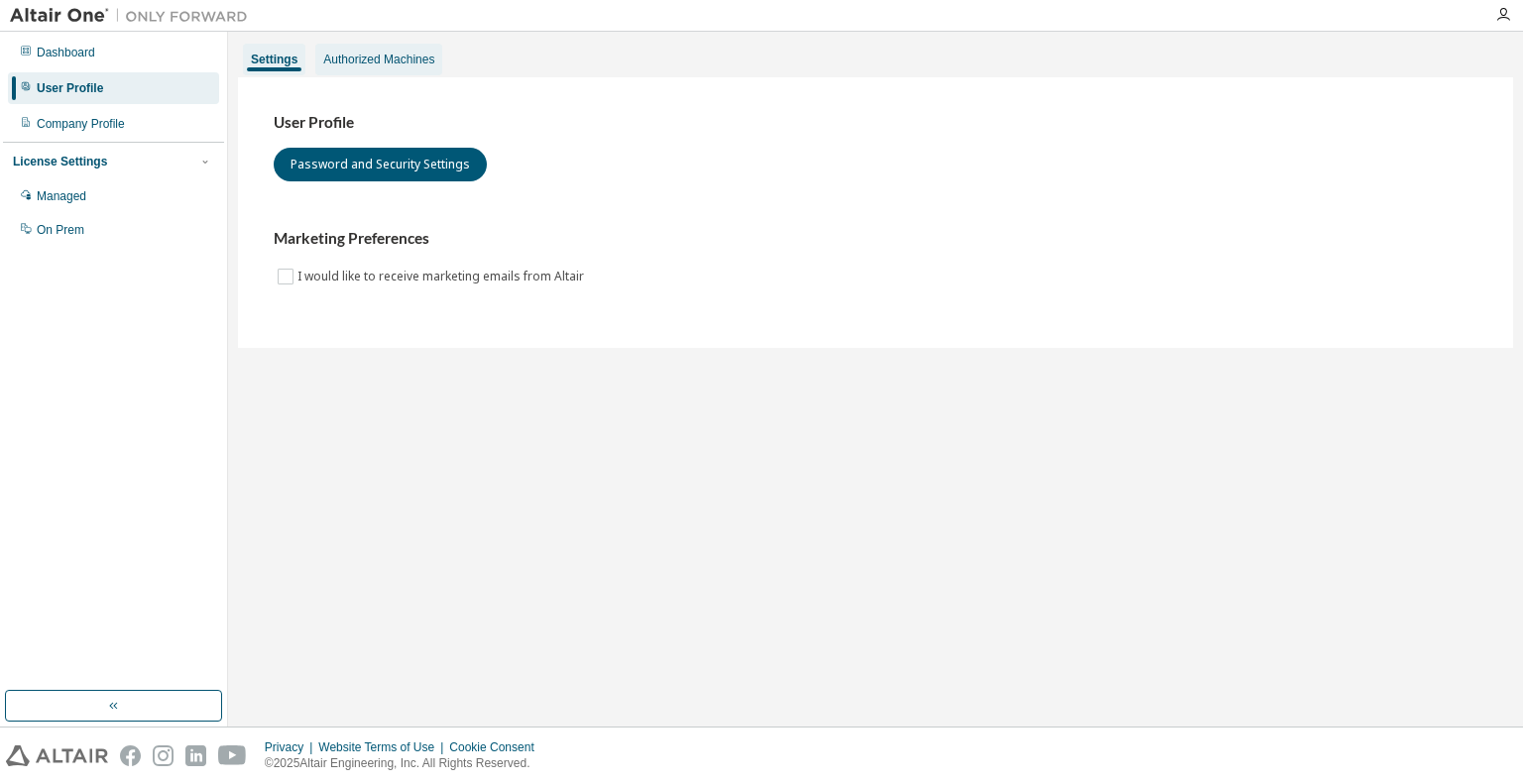 click on "Authorized Machines" at bounding box center (379, 59) 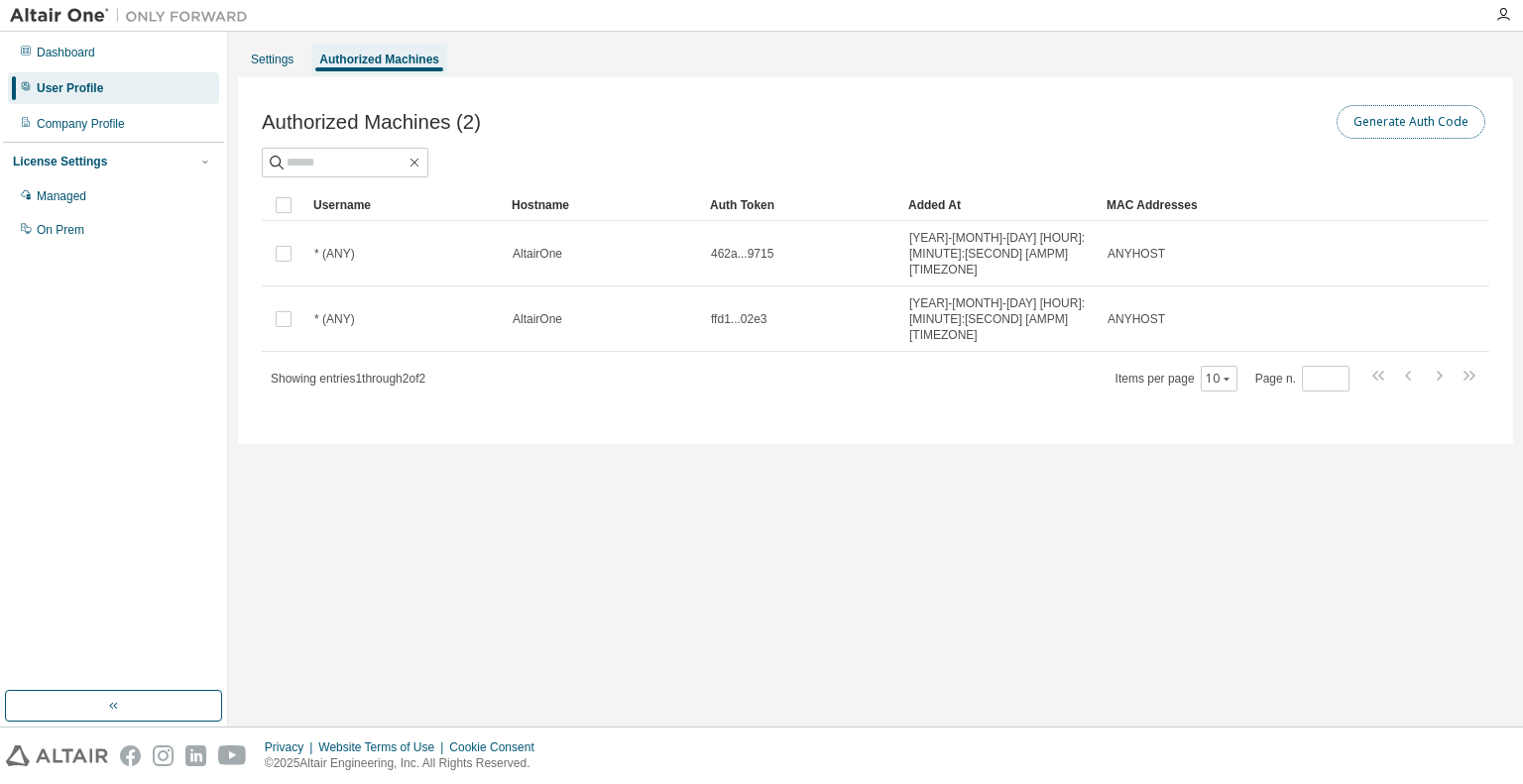 click on "Generate Auth Code" at bounding box center [1411, 122] 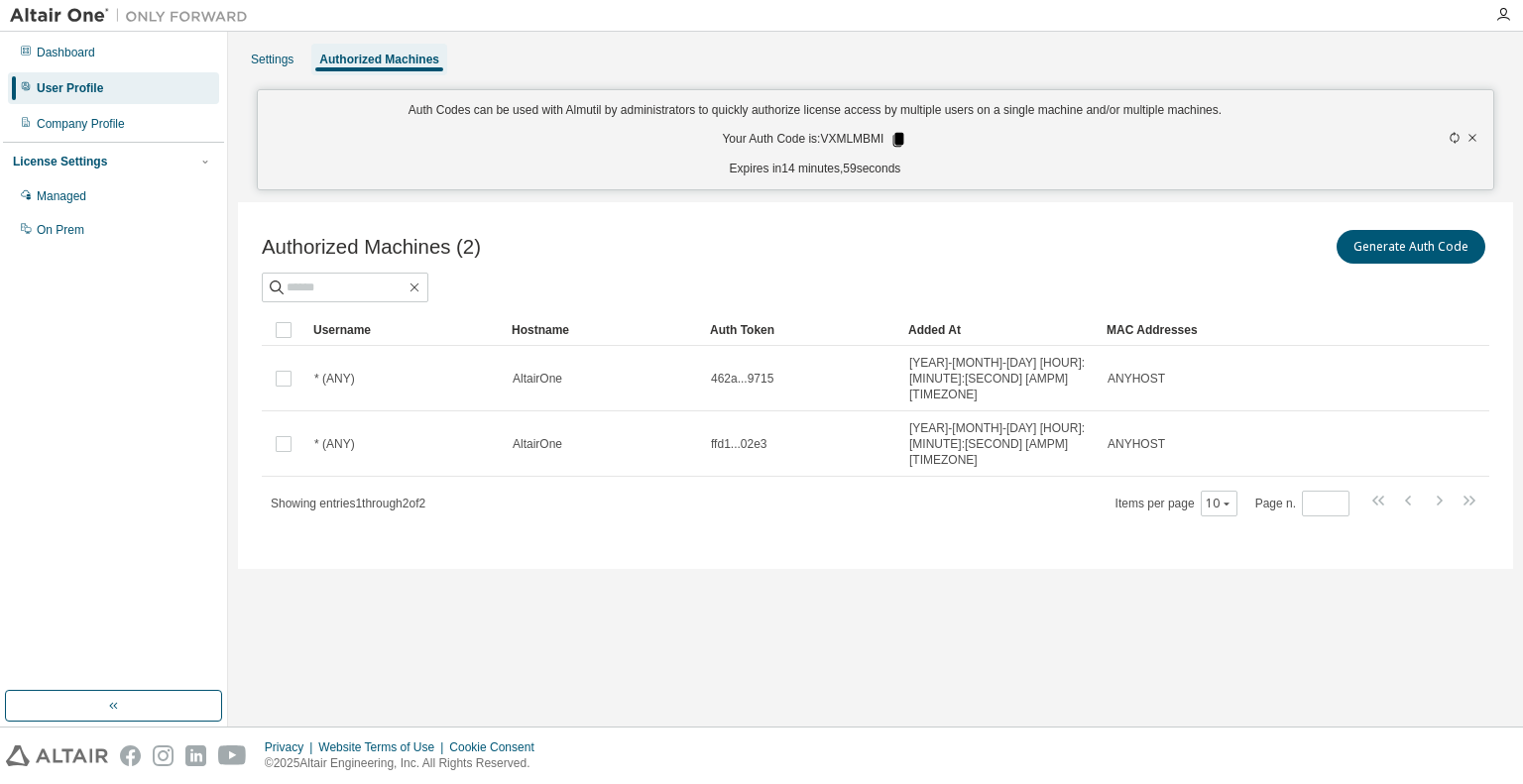 click 